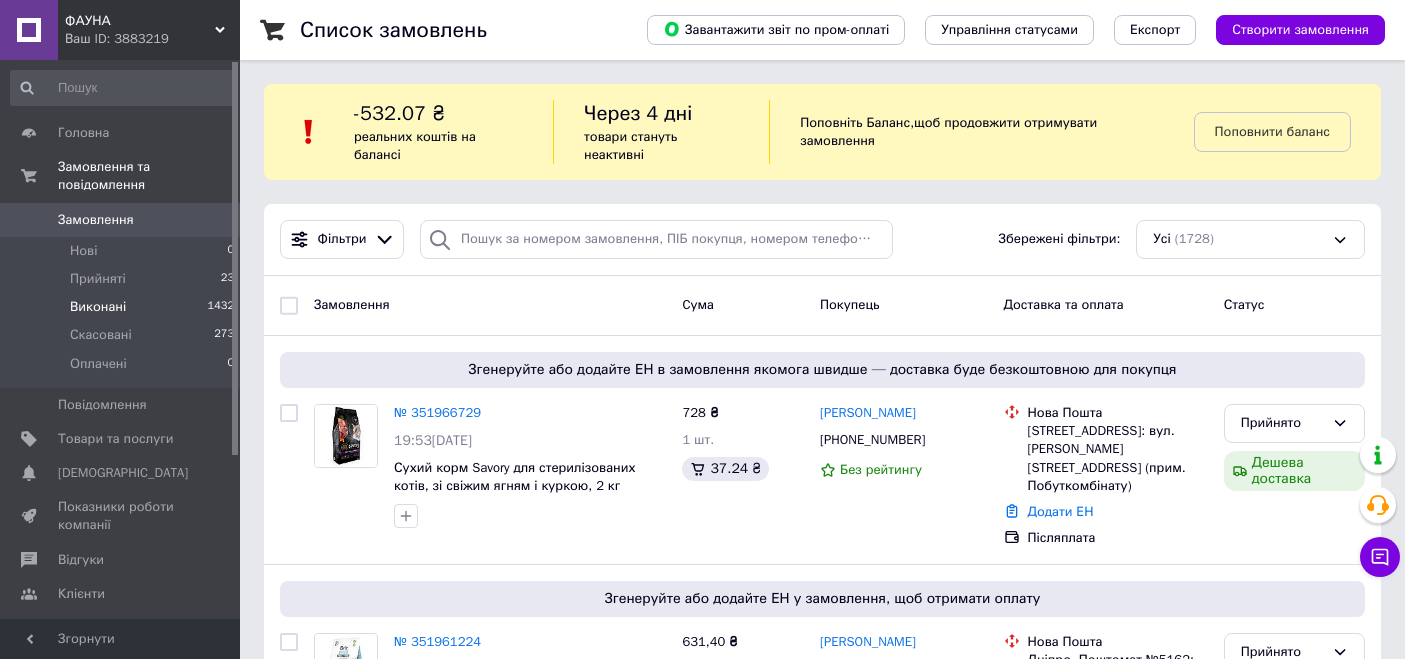 scroll, scrollTop: 0, scrollLeft: 0, axis: both 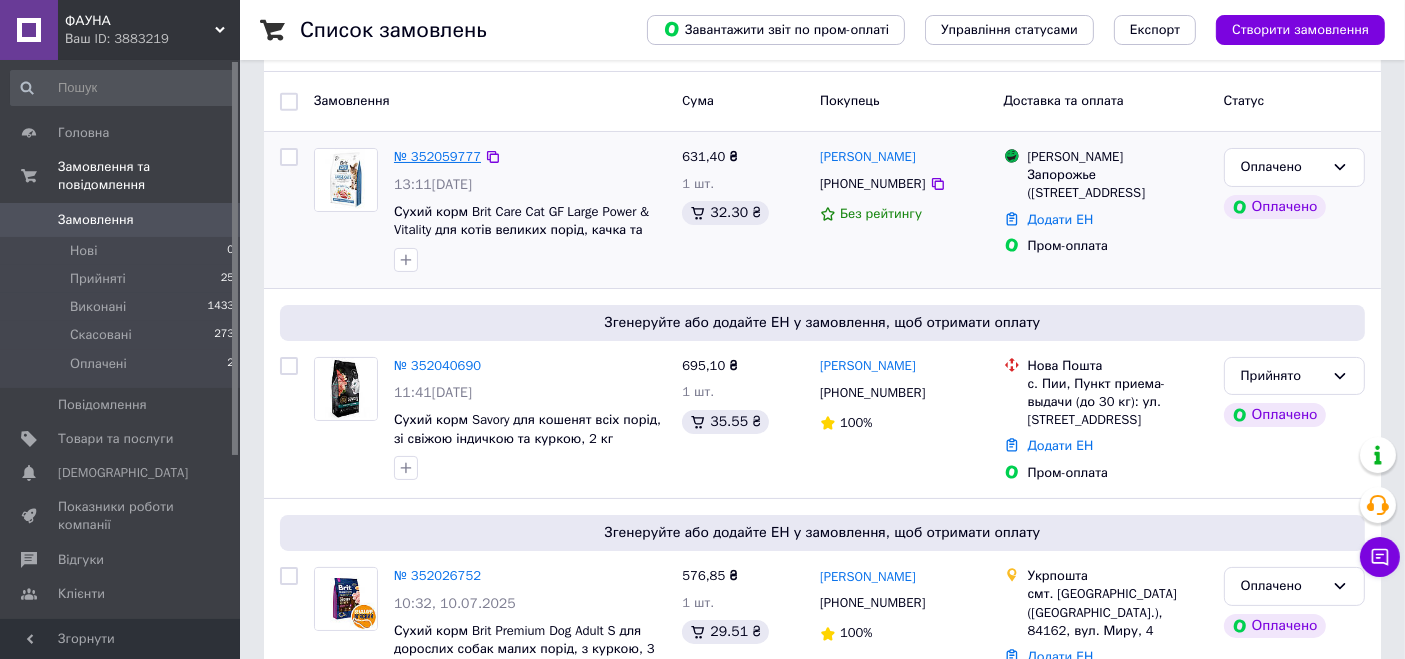 click on "№ 352059777" at bounding box center [437, 156] 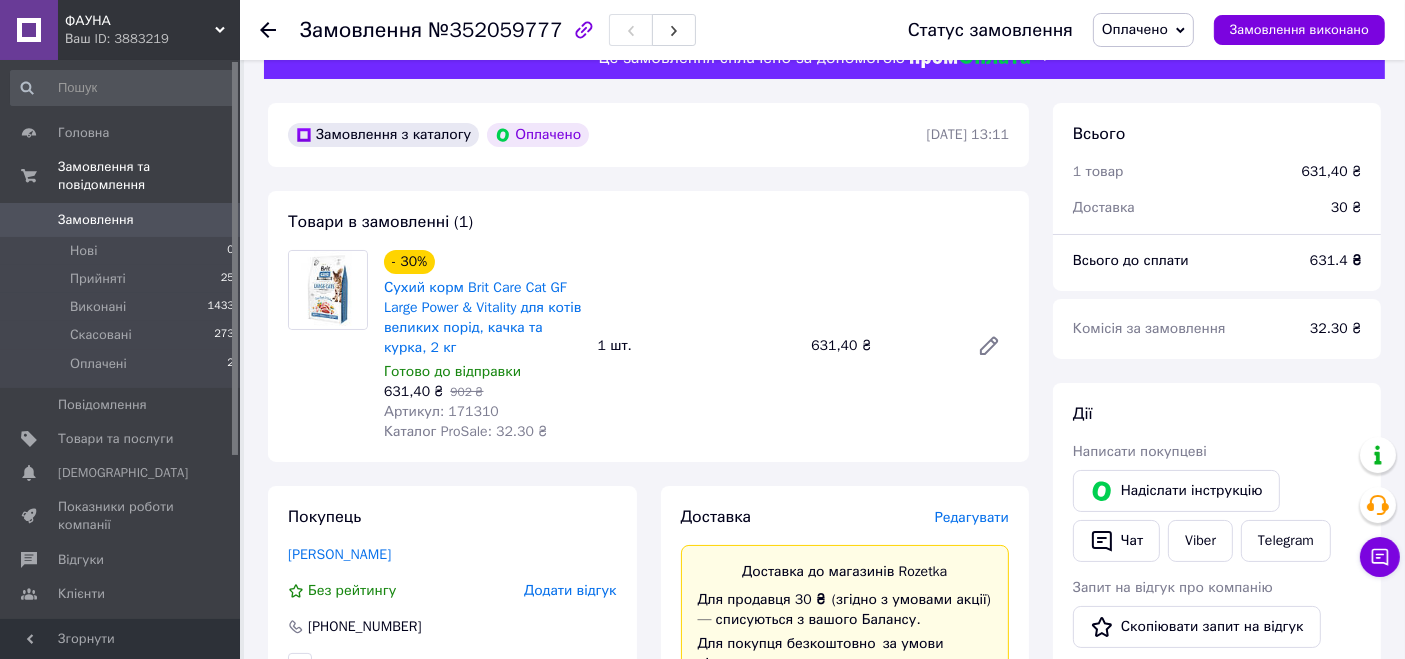 scroll, scrollTop: 41, scrollLeft: 0, axis: vertical 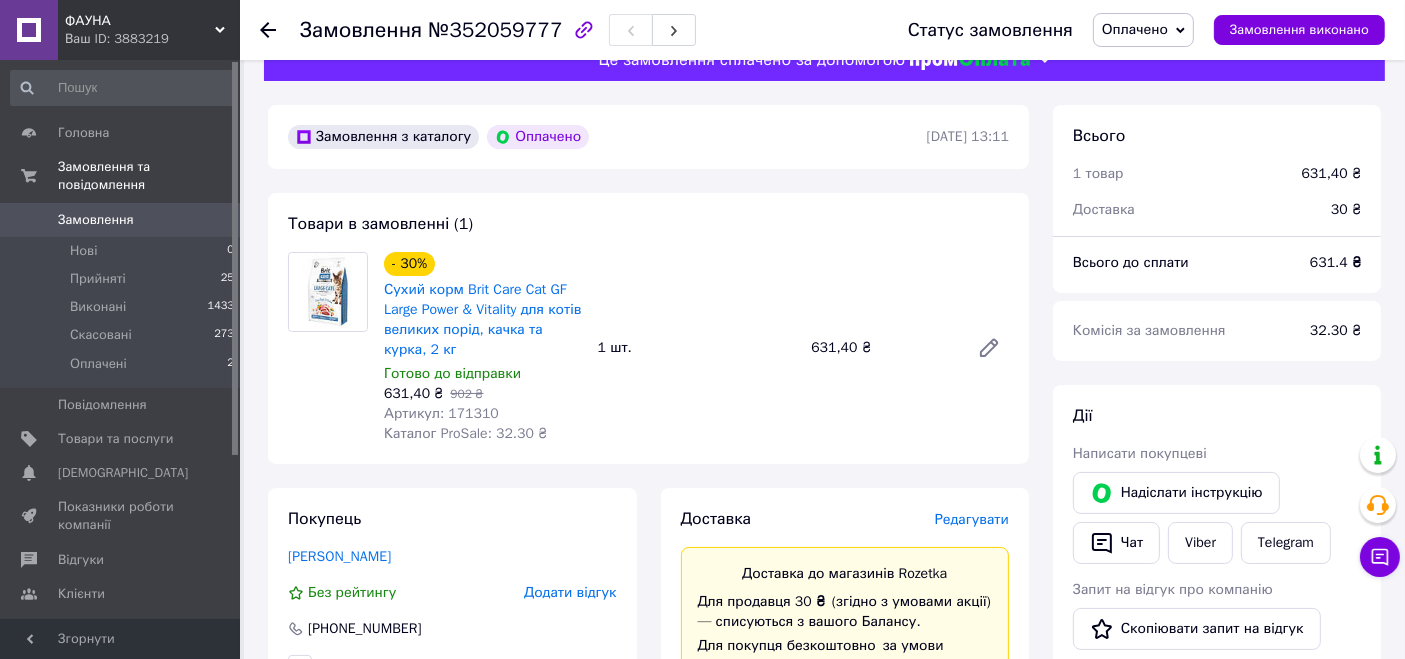 click on "Оплачено" at bounding box center (1135, 29) 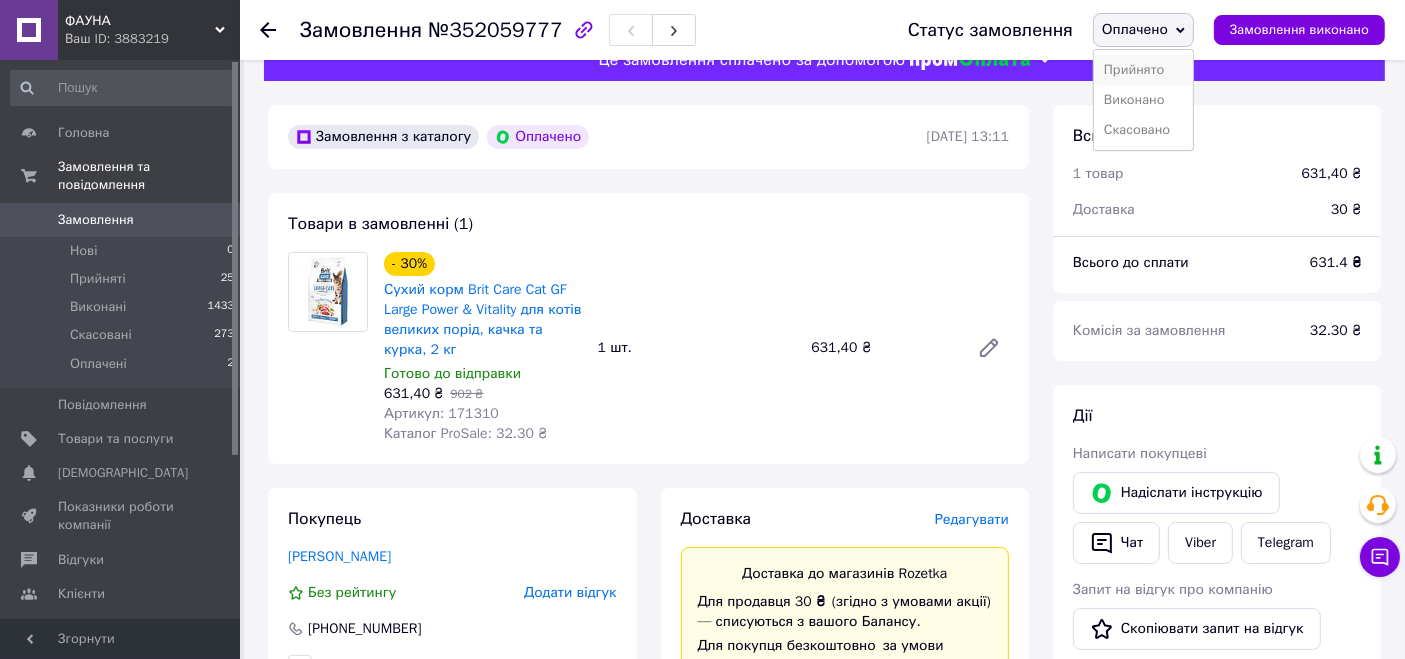 click on "Прийнято" at bounding box center [1143, 70] 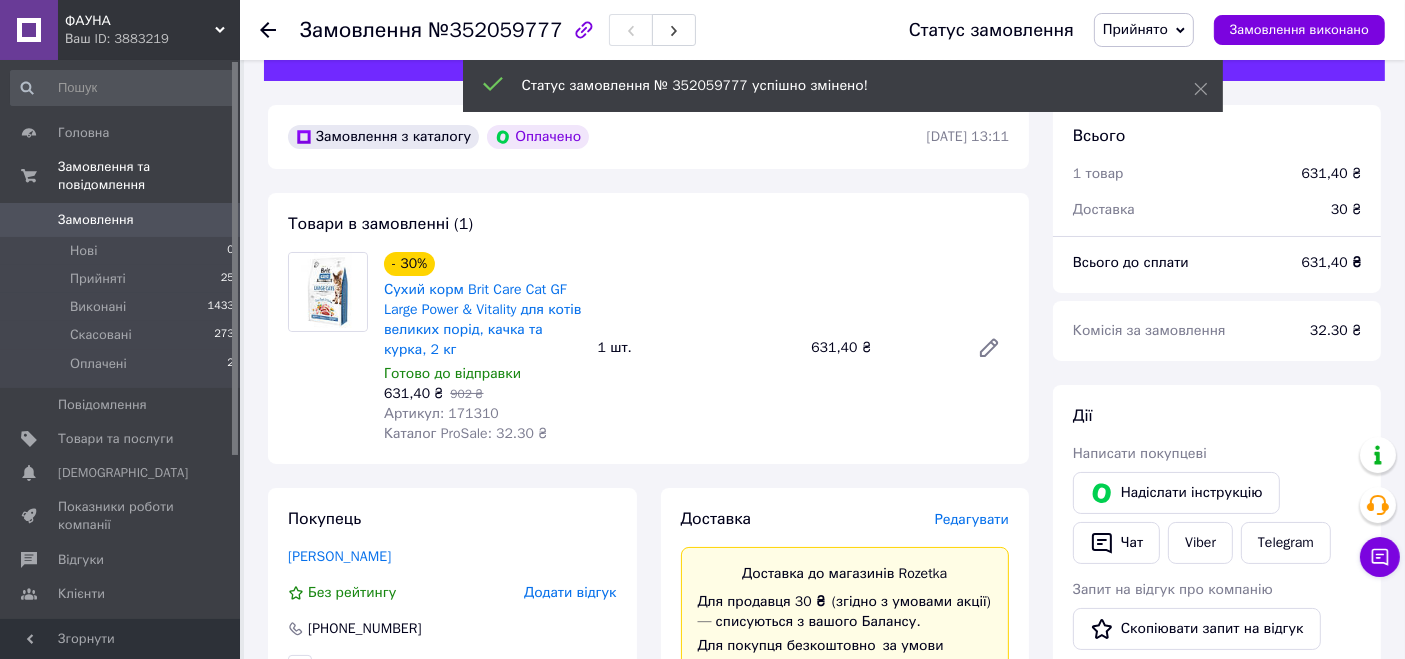 click on "Замовлення" at bounding box center (96, 220) 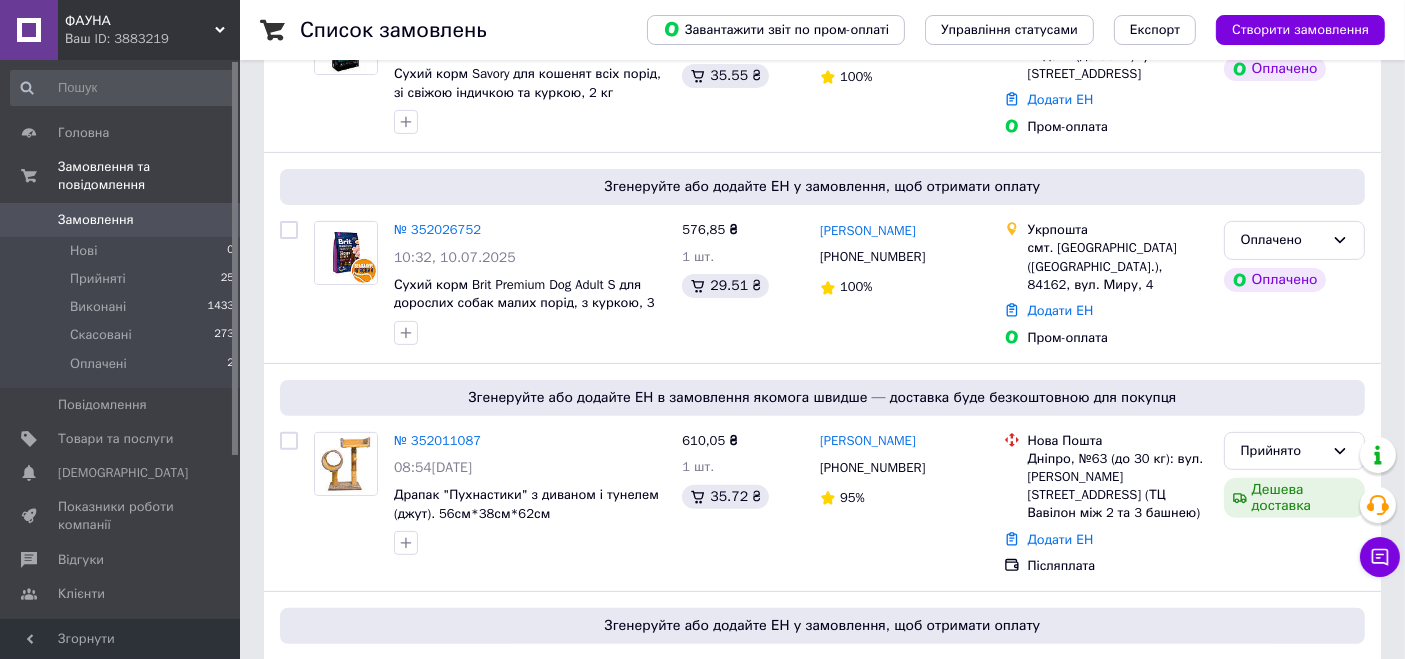 scroll, scrollTop: 553, scrollLeft: 0, axis: vertical 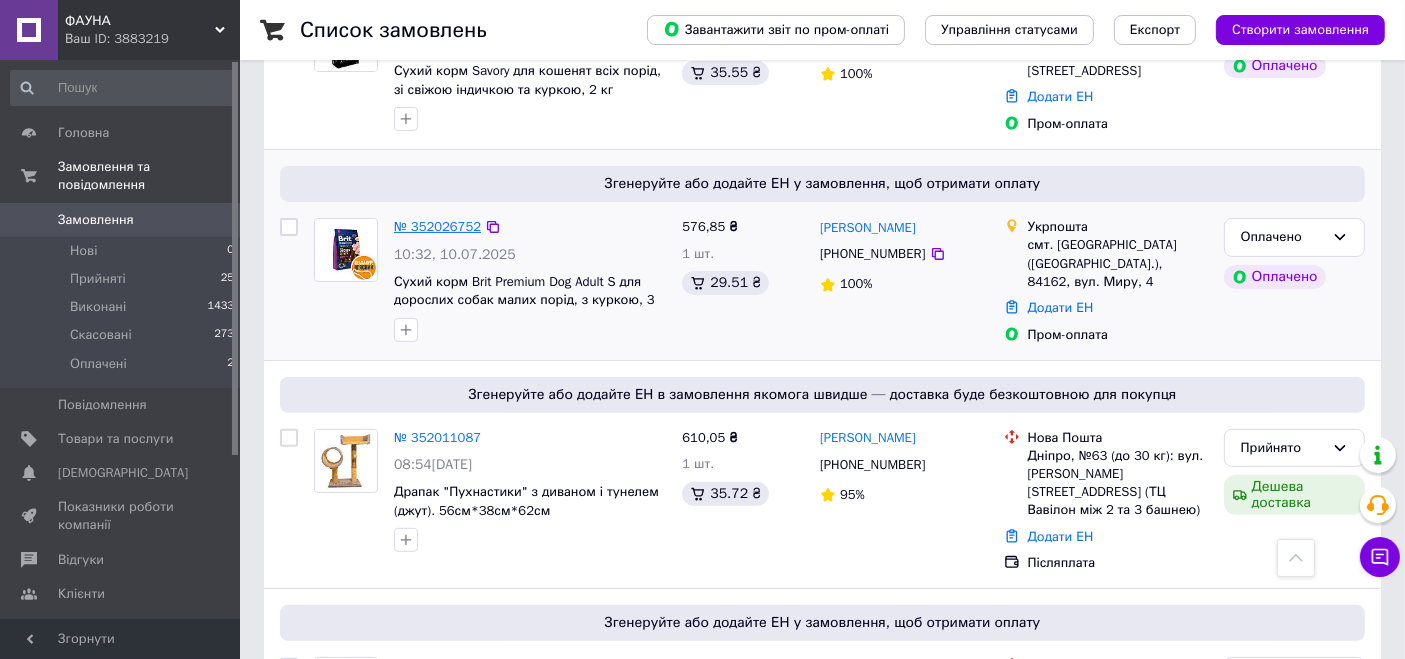 click on "№ 352026752" at bounding box center [437, 226] 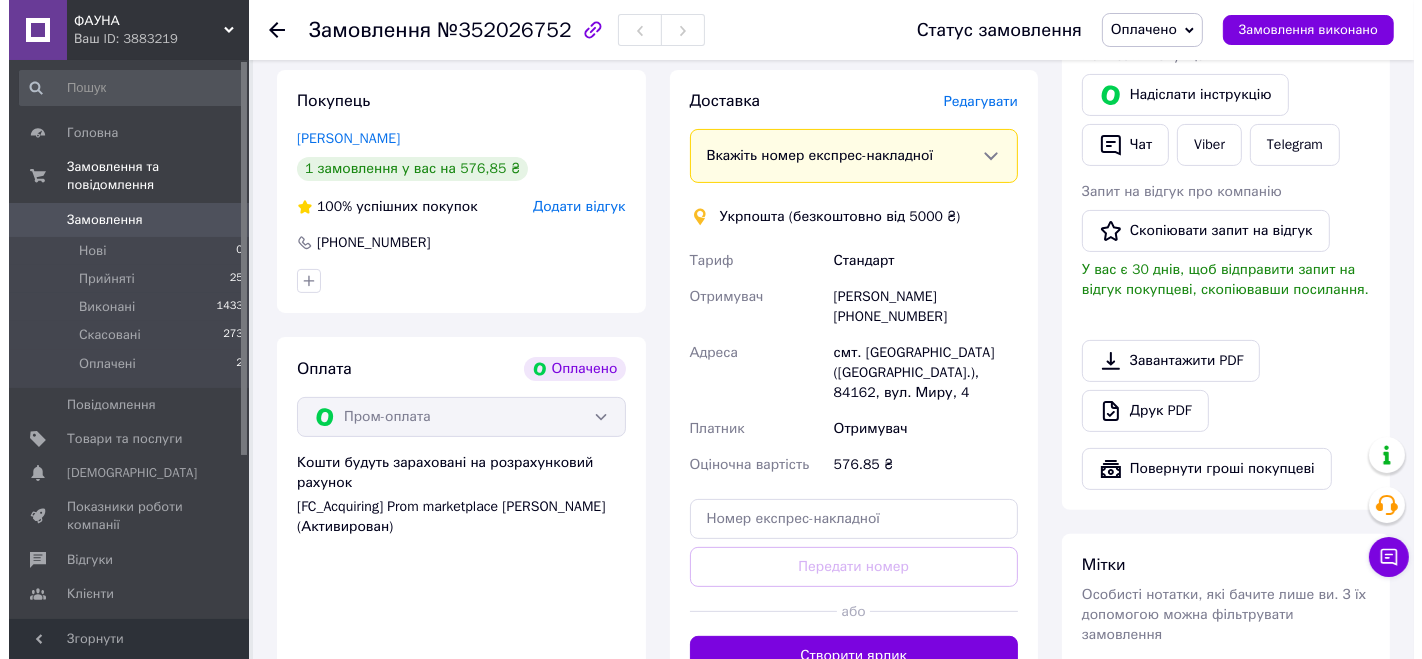 scroll, scrollTop: 440, scrollLeft: 0, axis: vertical 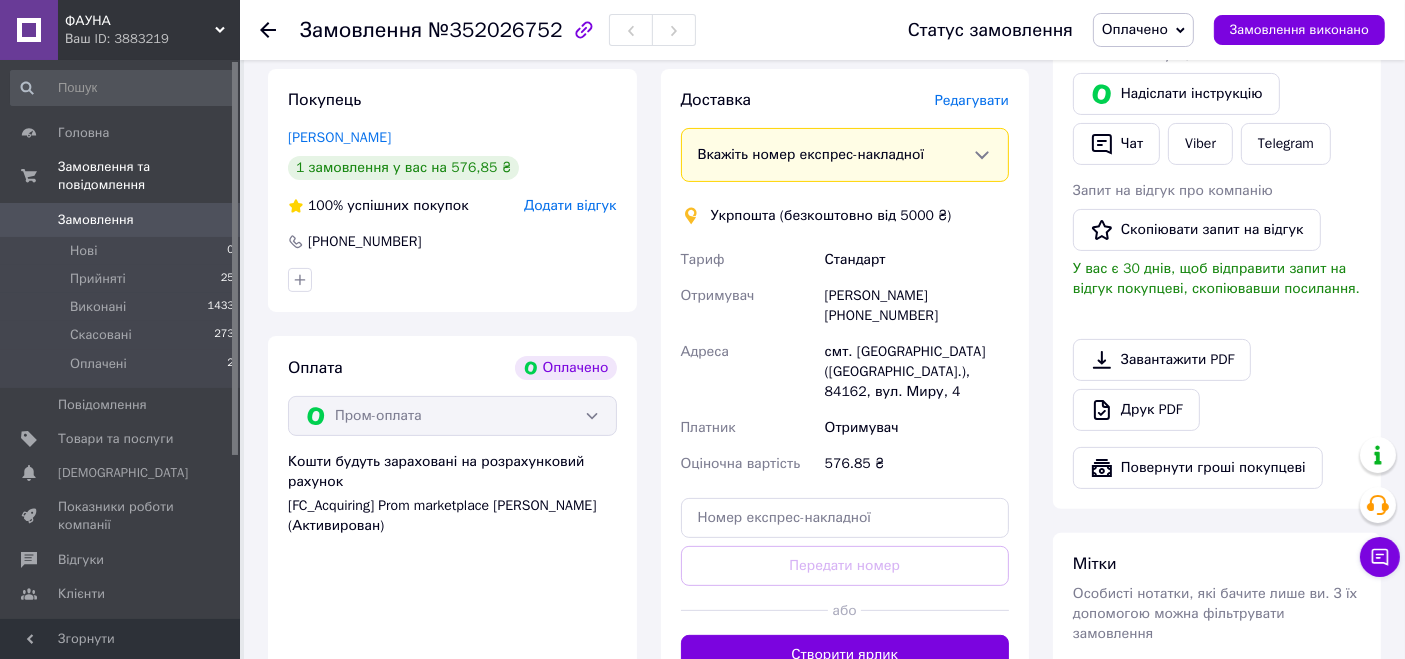 click on "Редагувати" at bounding box center [972, 100] 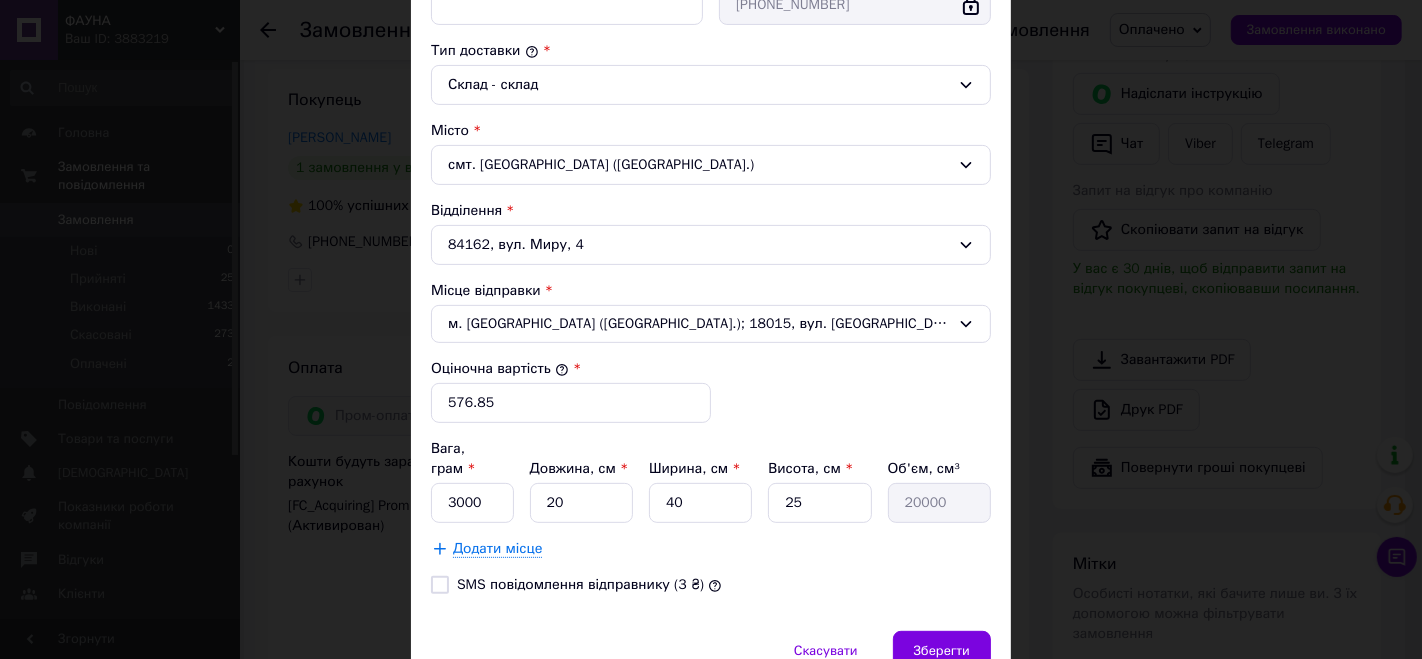 scroll, scrollTop: 585, scrollLeft: 0, axis: vertical 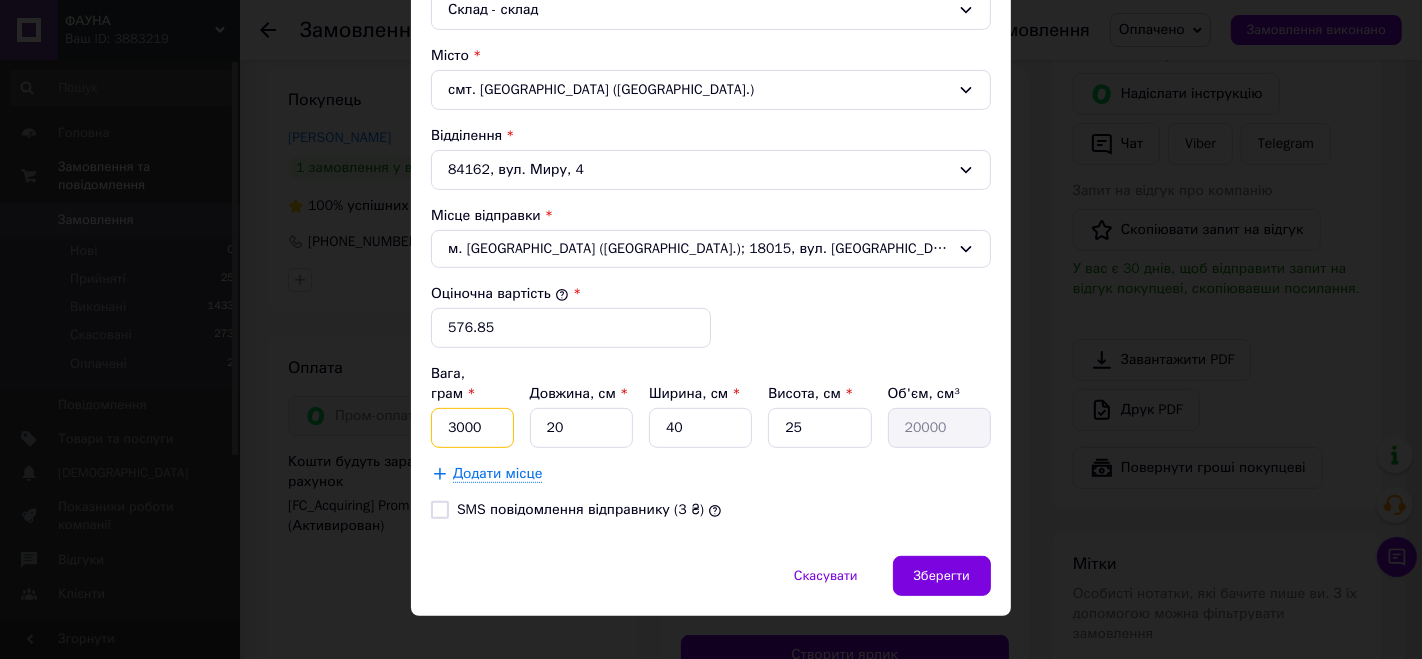 click on "3000" at bounding box center (472, 428) 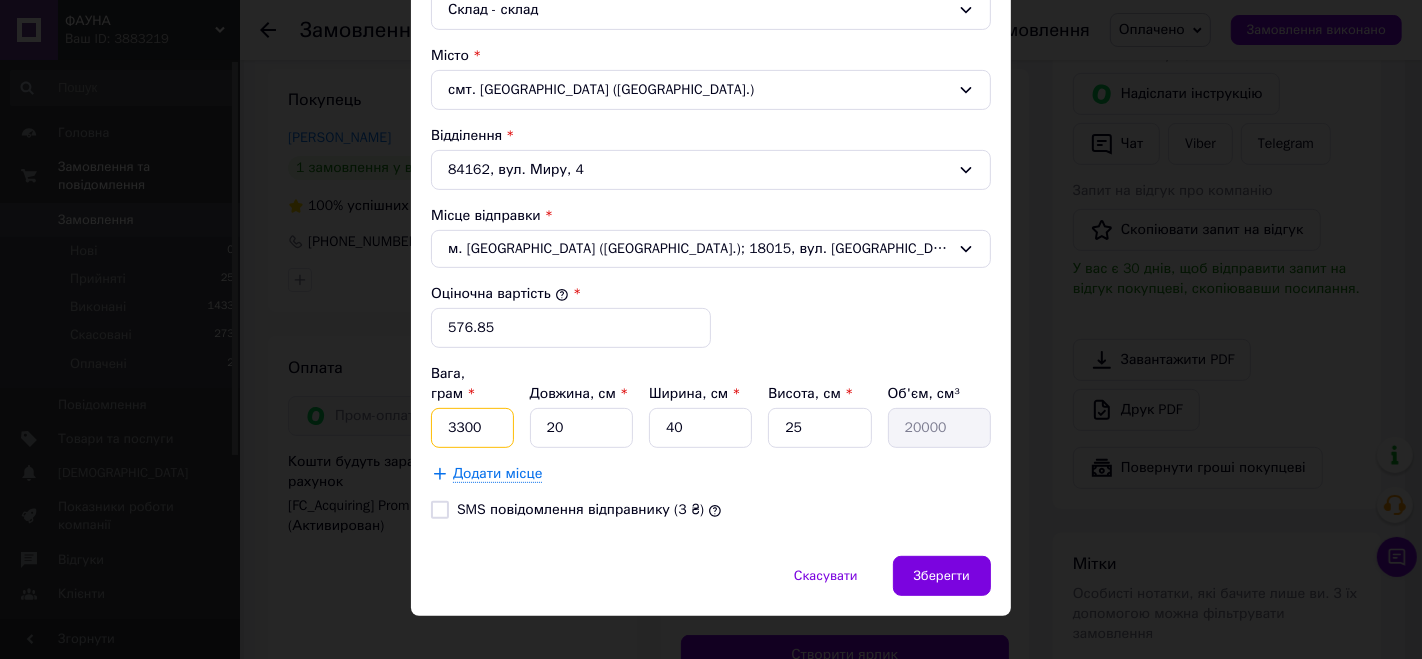 type on "3300" 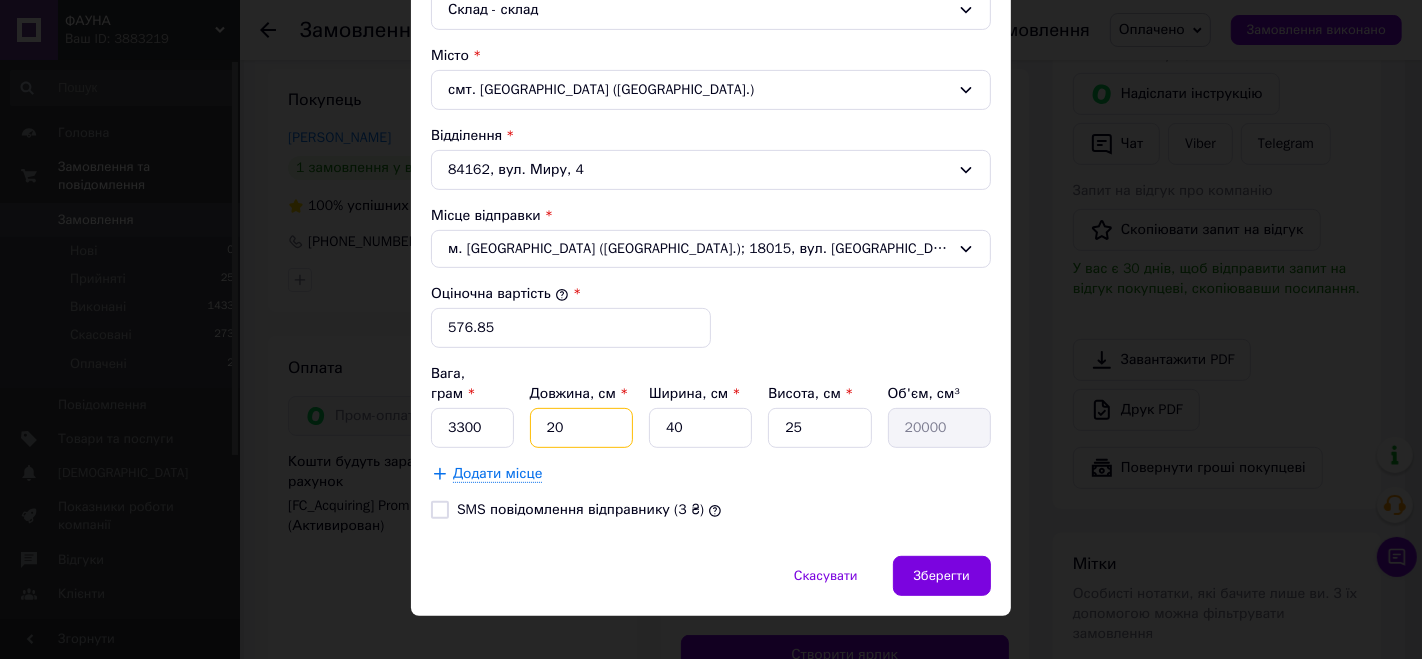 click on "20" at bounding box center (581, 428) 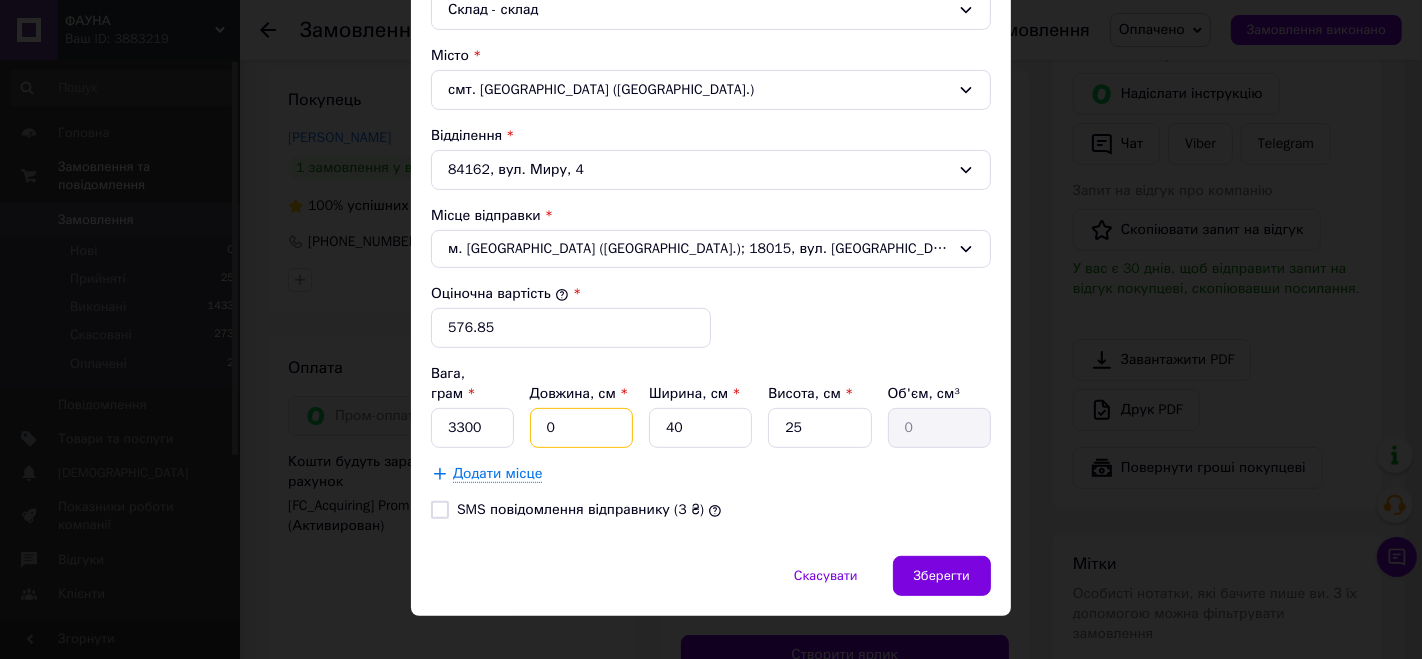 type on "30" 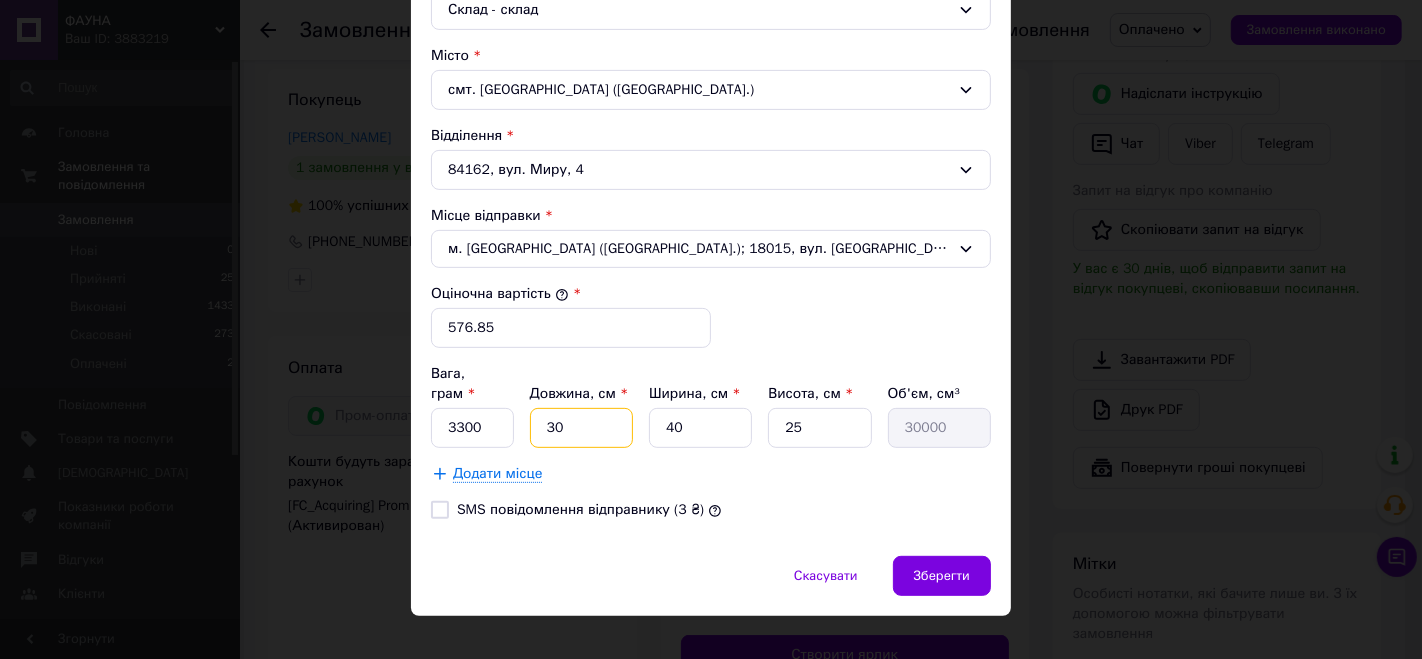 type on "30" 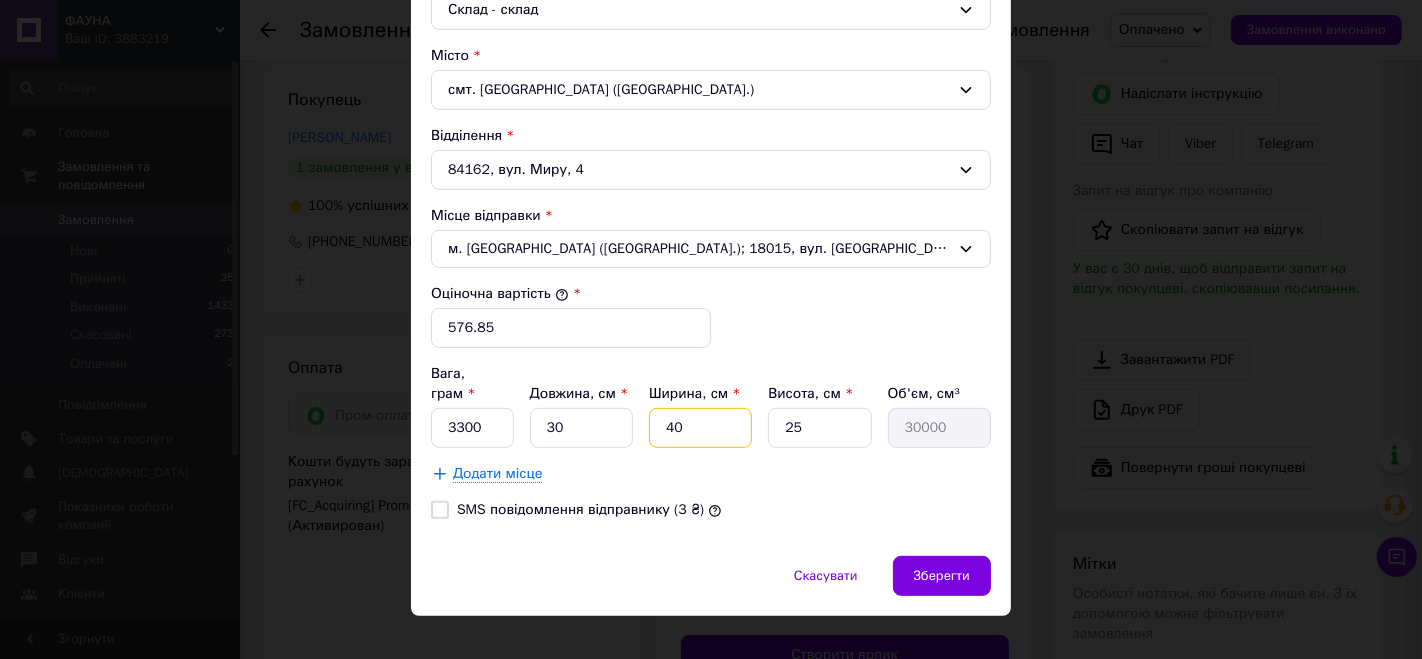 click on "40" at bounding box center (700, 428) 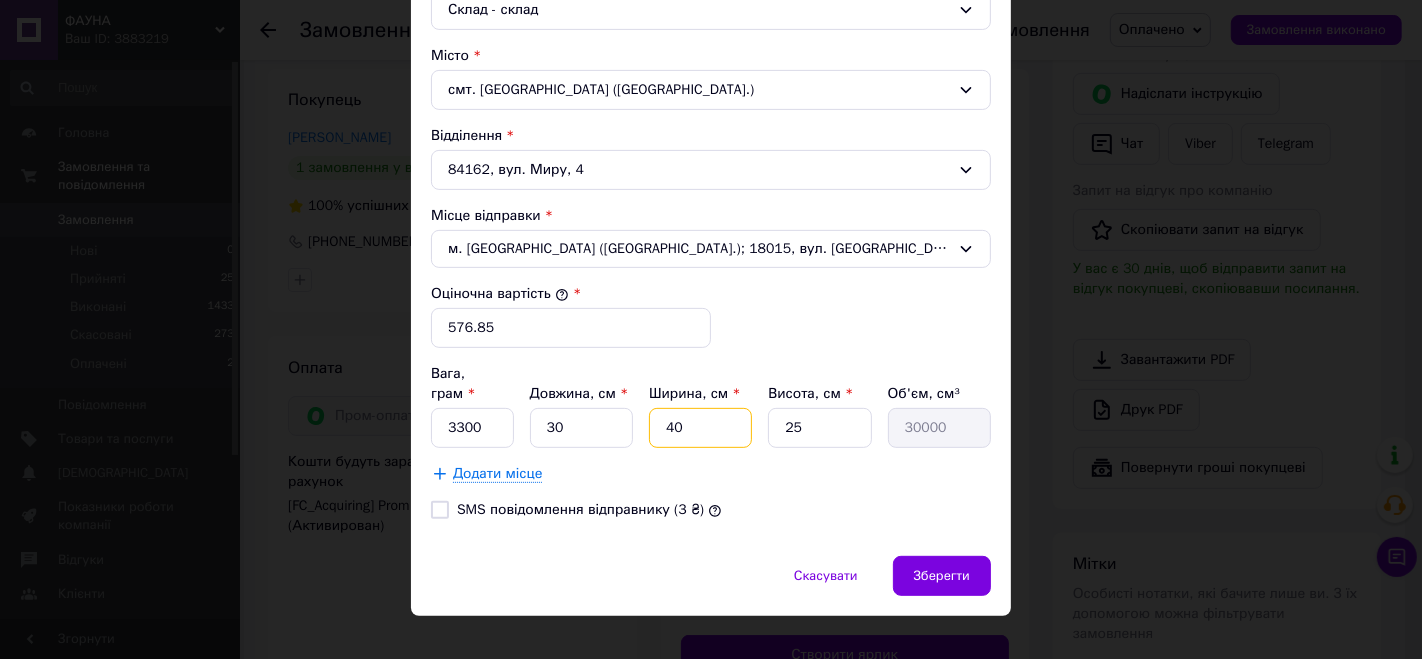 click on "40" at bounding box center [700, 428] 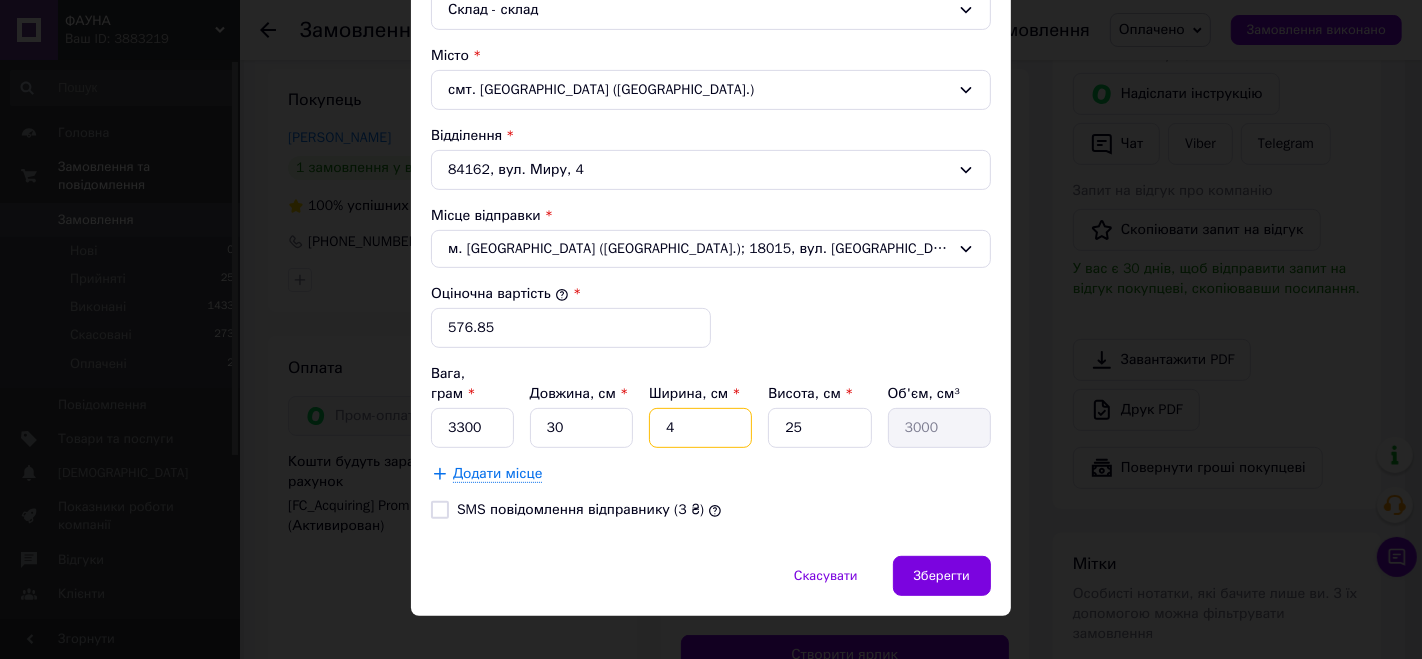 type 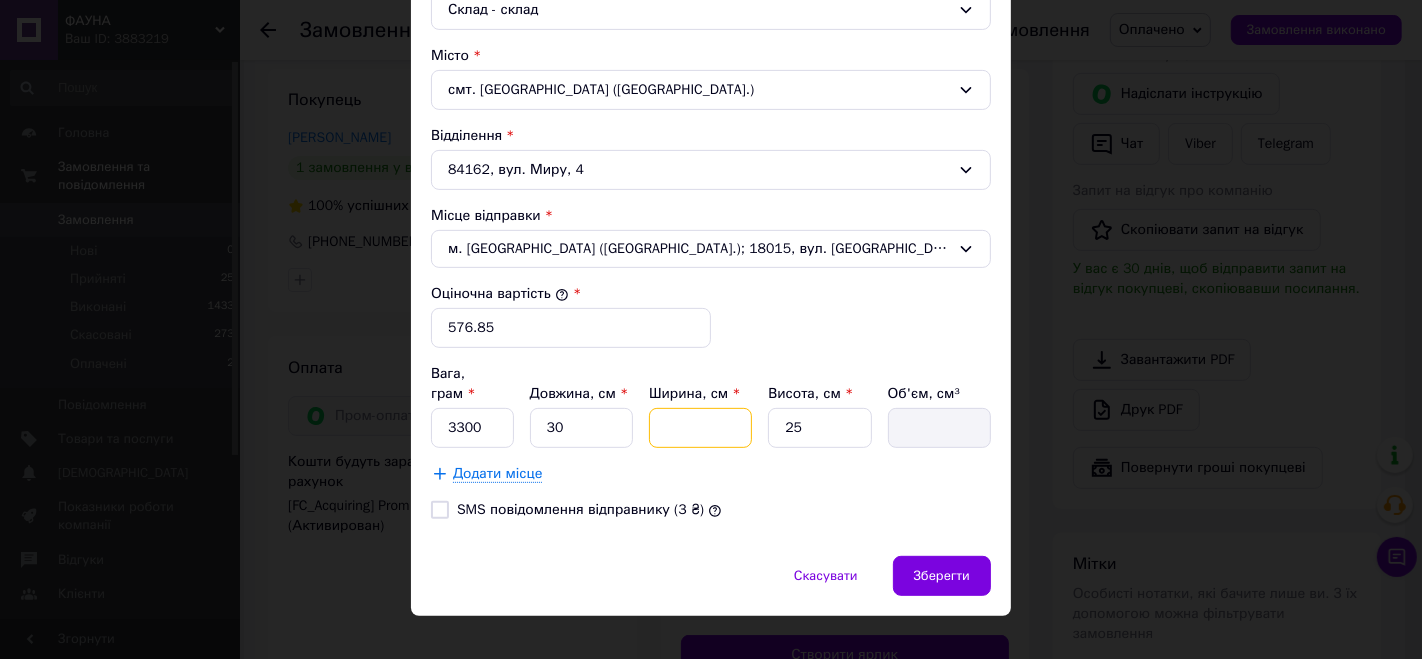 type on "2" 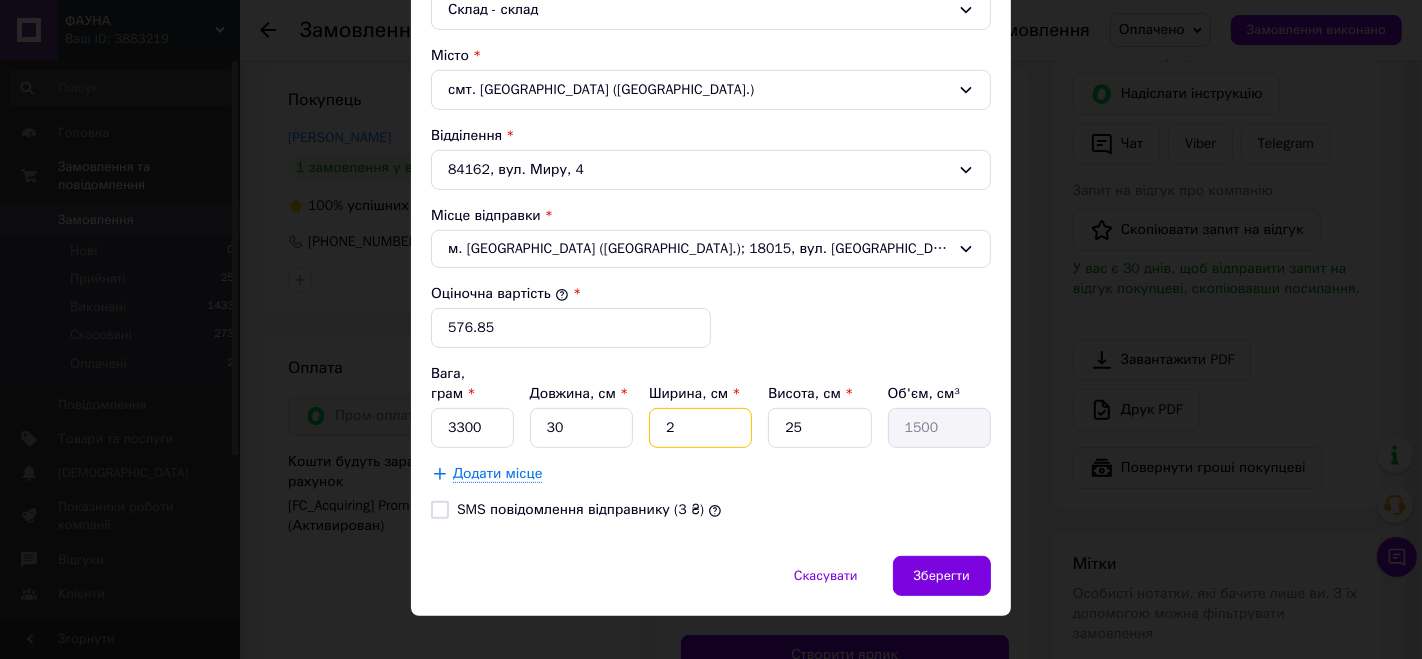 type on "25" 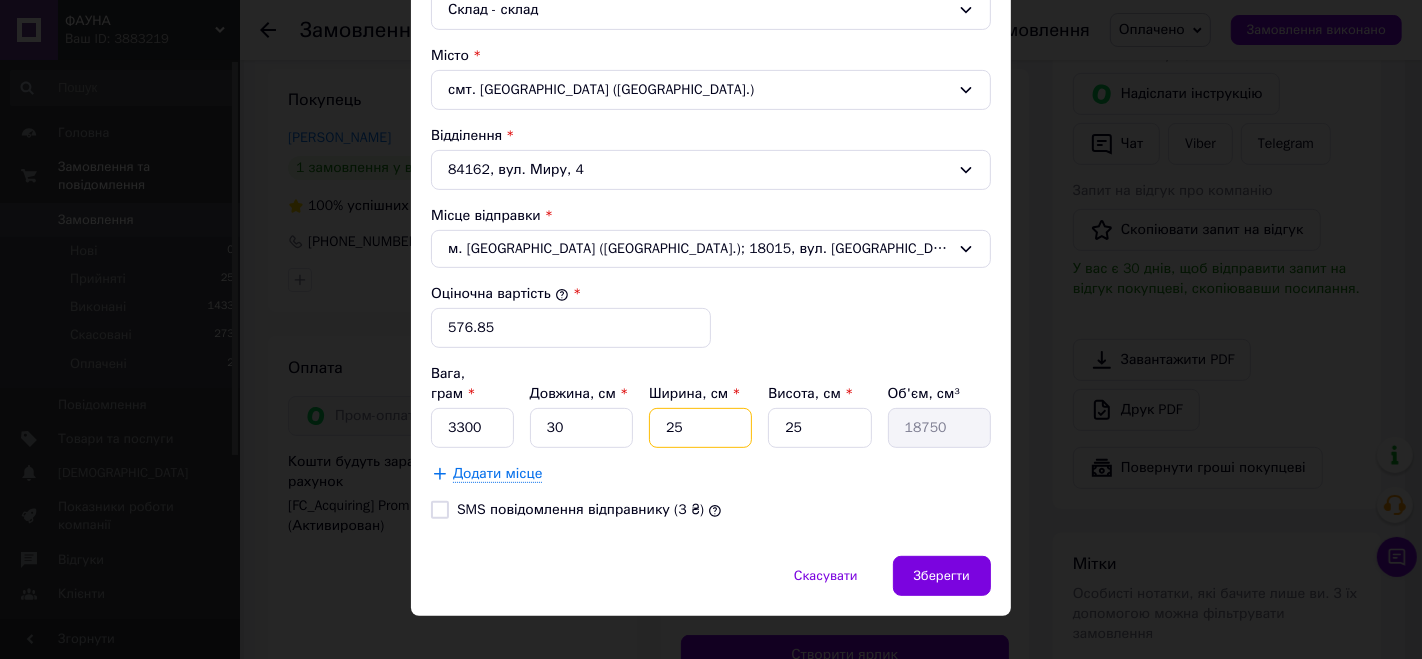 type on "25" 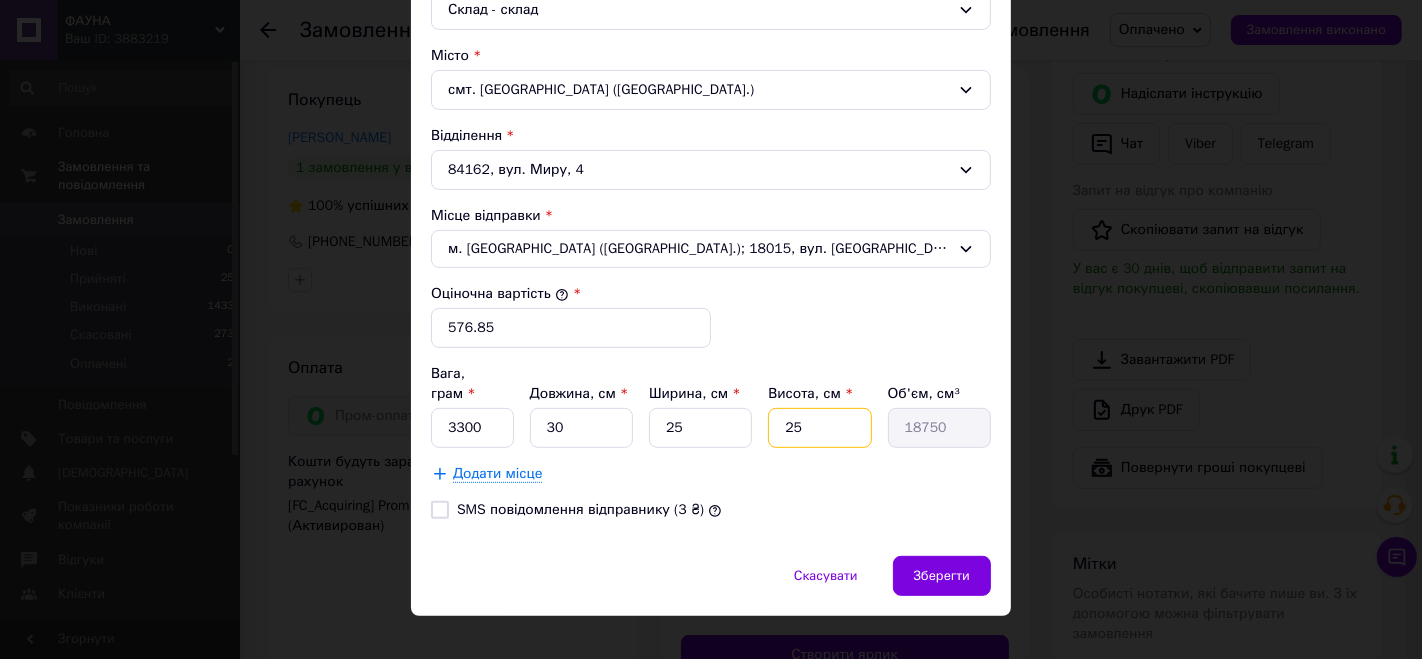 click on "25" at bounding box center [819, 428] 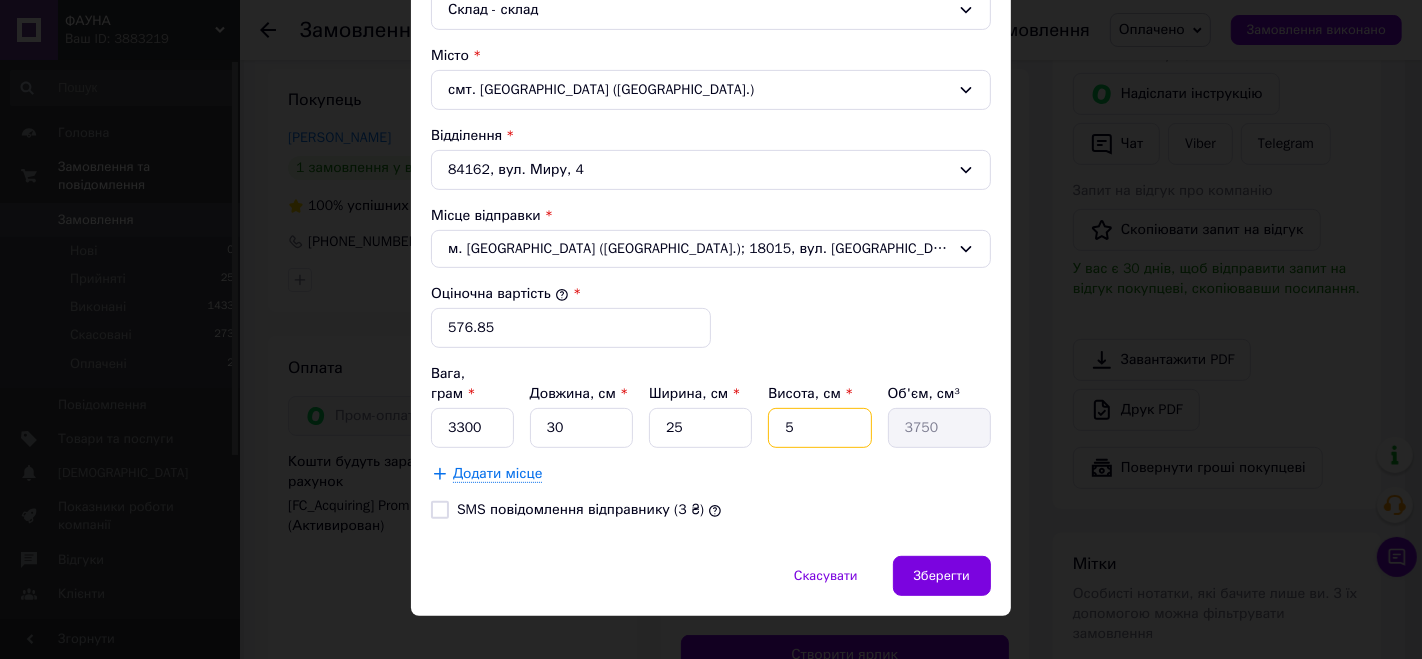 type on "15" 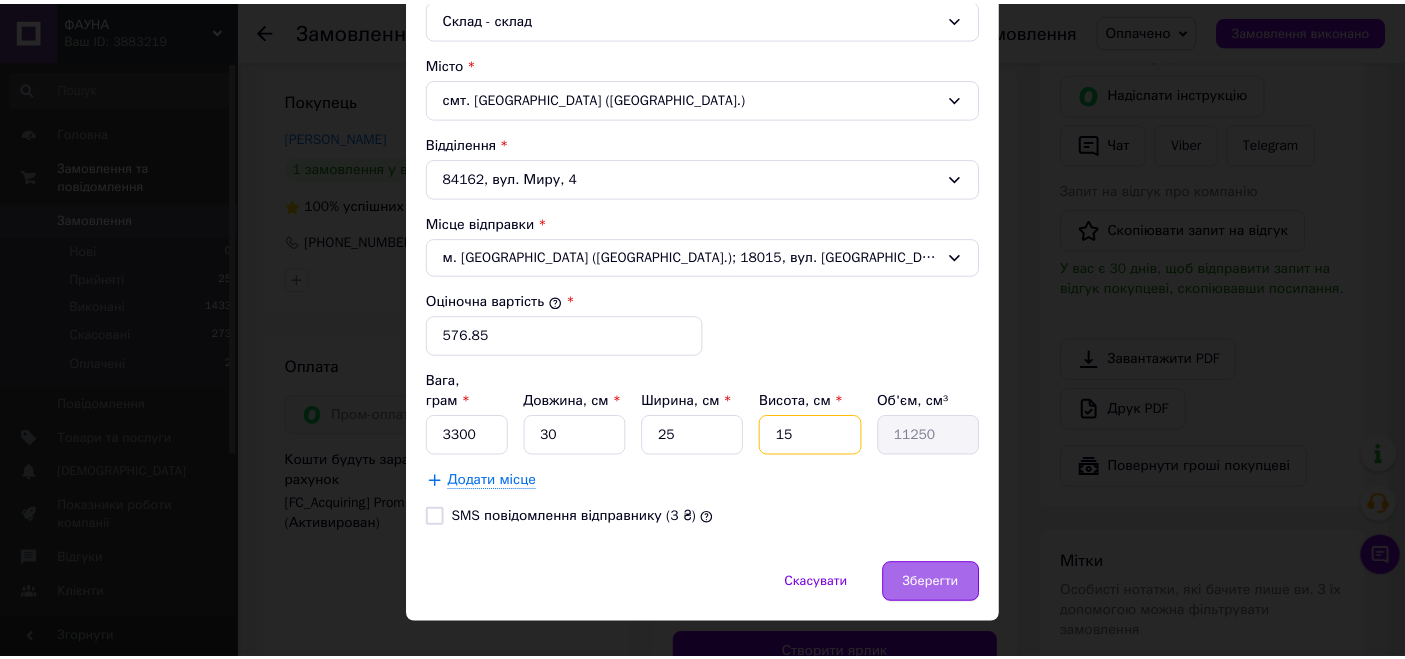 scroll, scrollTop: 585, scrollLeft: 0, axis: vertical 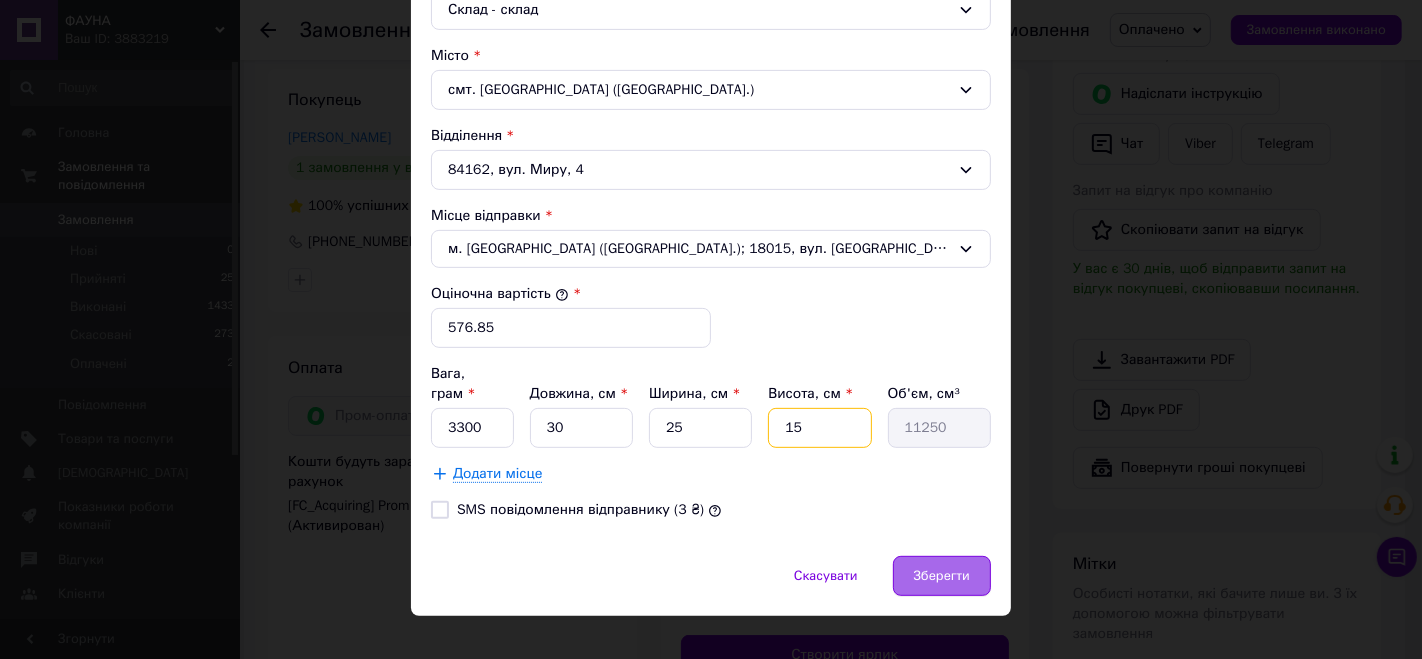 type on "15" 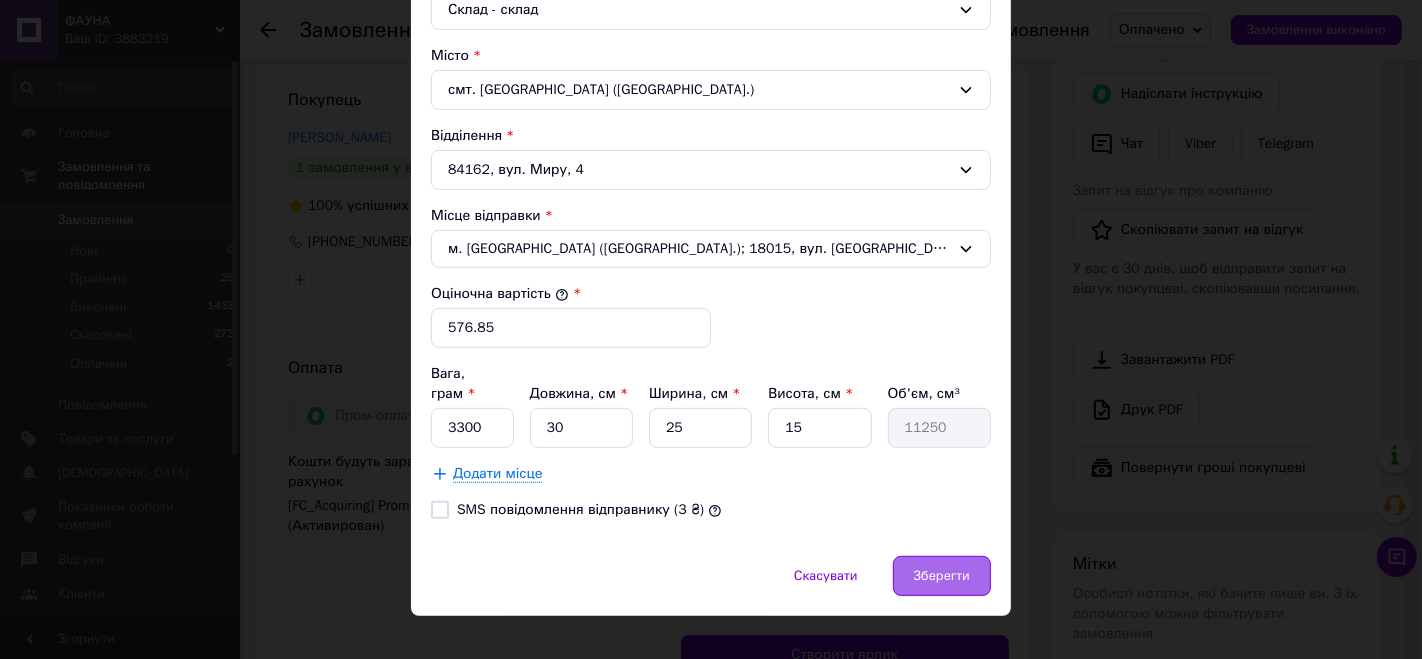 click on "Зберегти" at bounding box center (942, 576) 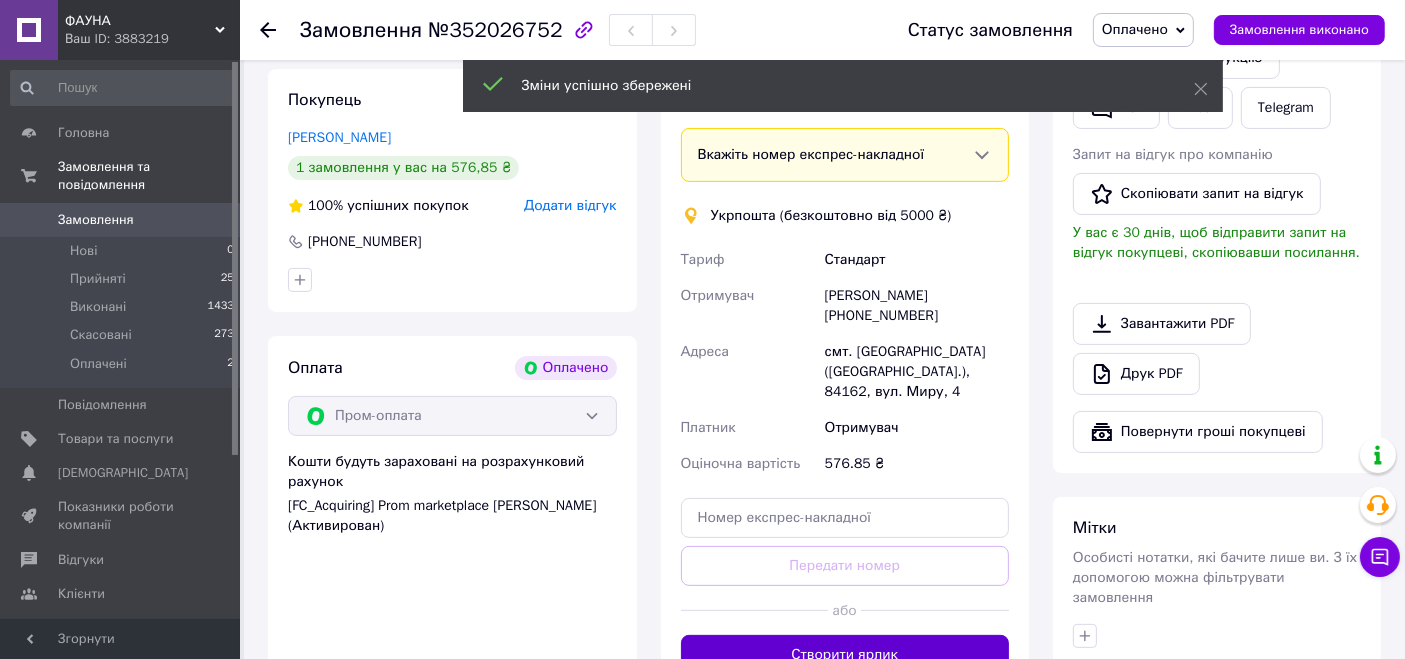 click on "Створити ярлик" at bounding box center (845, 655) 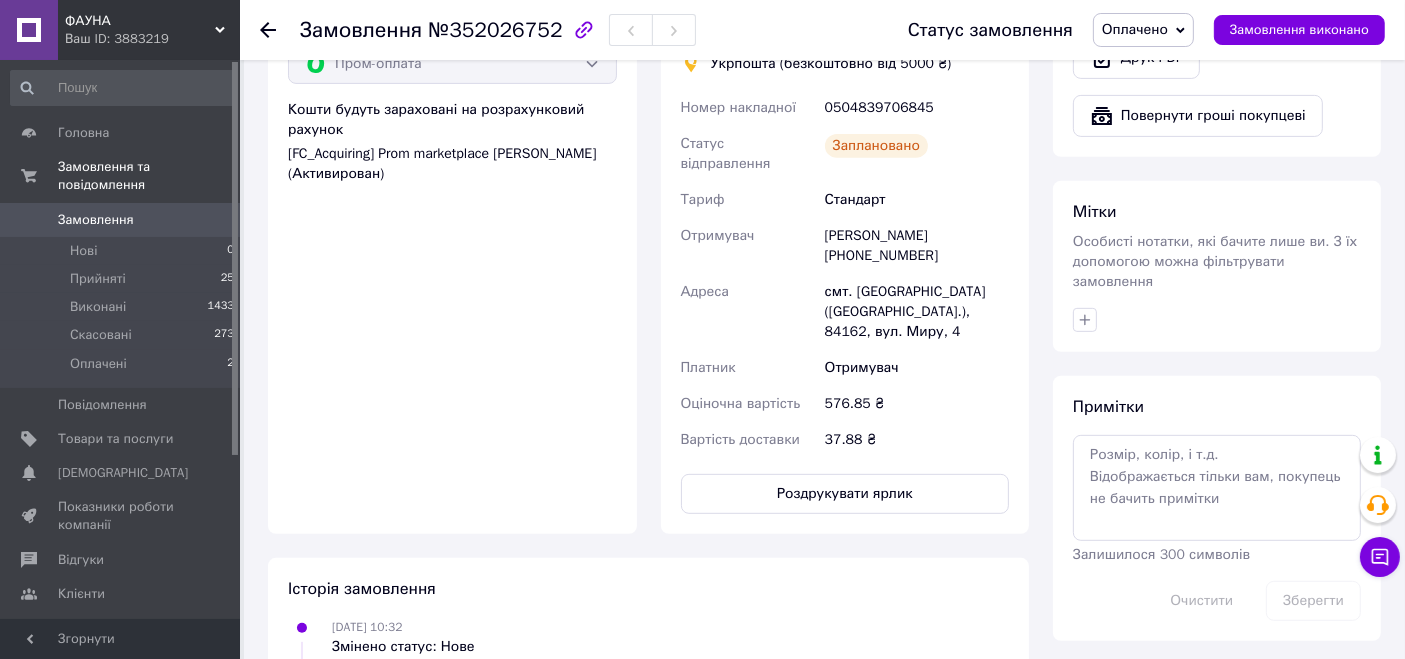 scroll, scrollTop: 793, scrollLeft: 0, axis: vertical 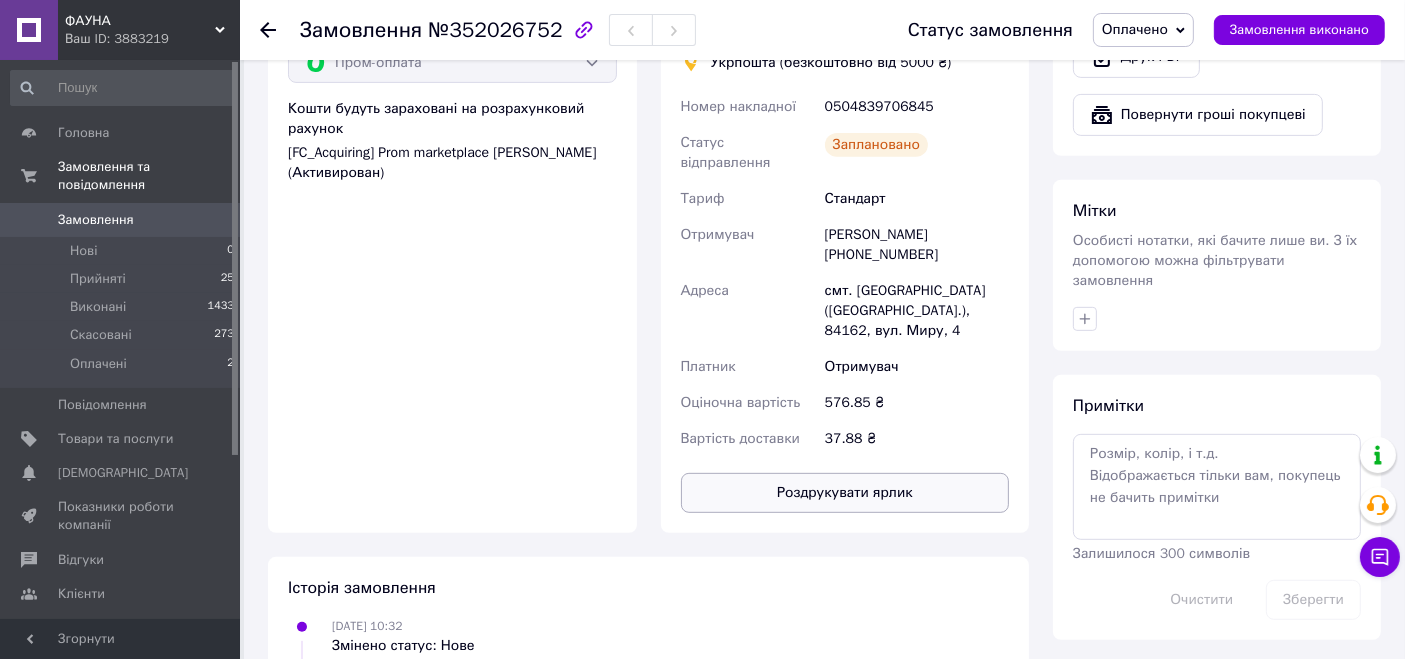 click on "Роздрукувати ярлик" at bounding box center [845, 493] 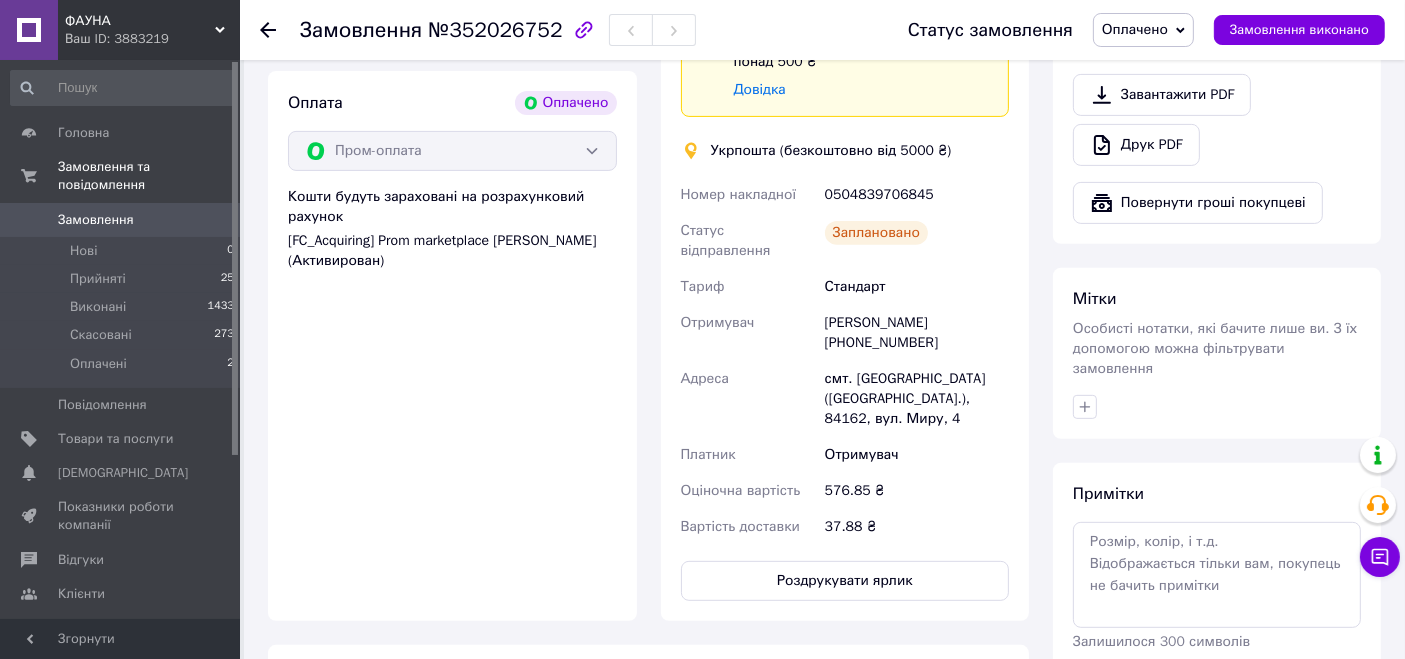 scroll, scrollTop: 697, scrollLeft: 0, axis: vertical 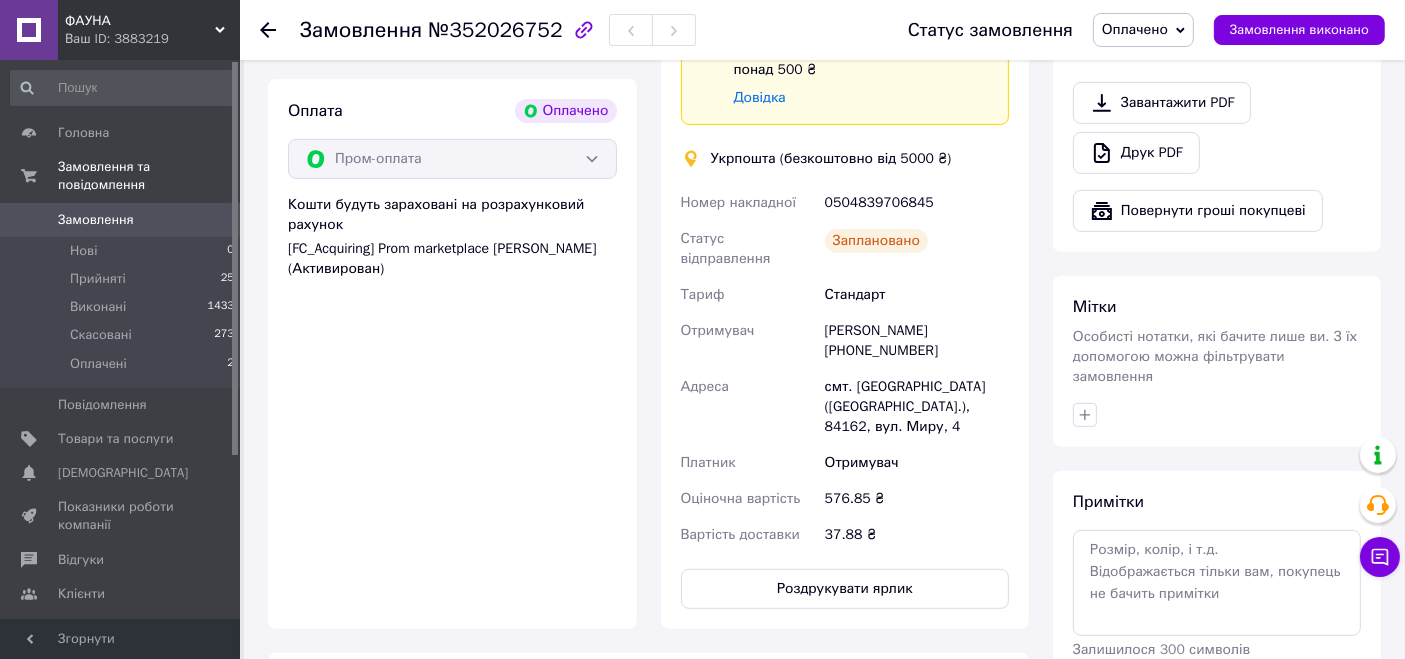 click on "0504839706845" at bounding box center (917, 203) 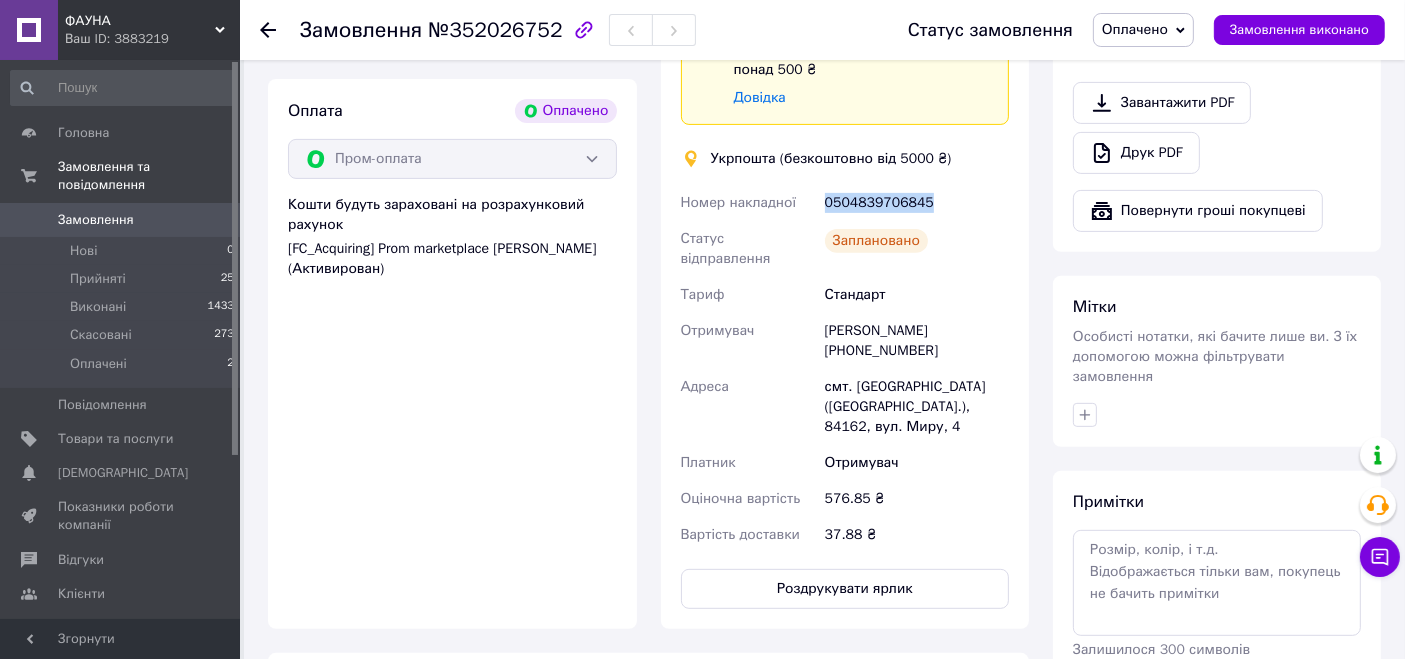 drag, startPoint x: 825, startPoint y: 182, endPoint x: 944, endPoint y: 178, distance: 119.06721 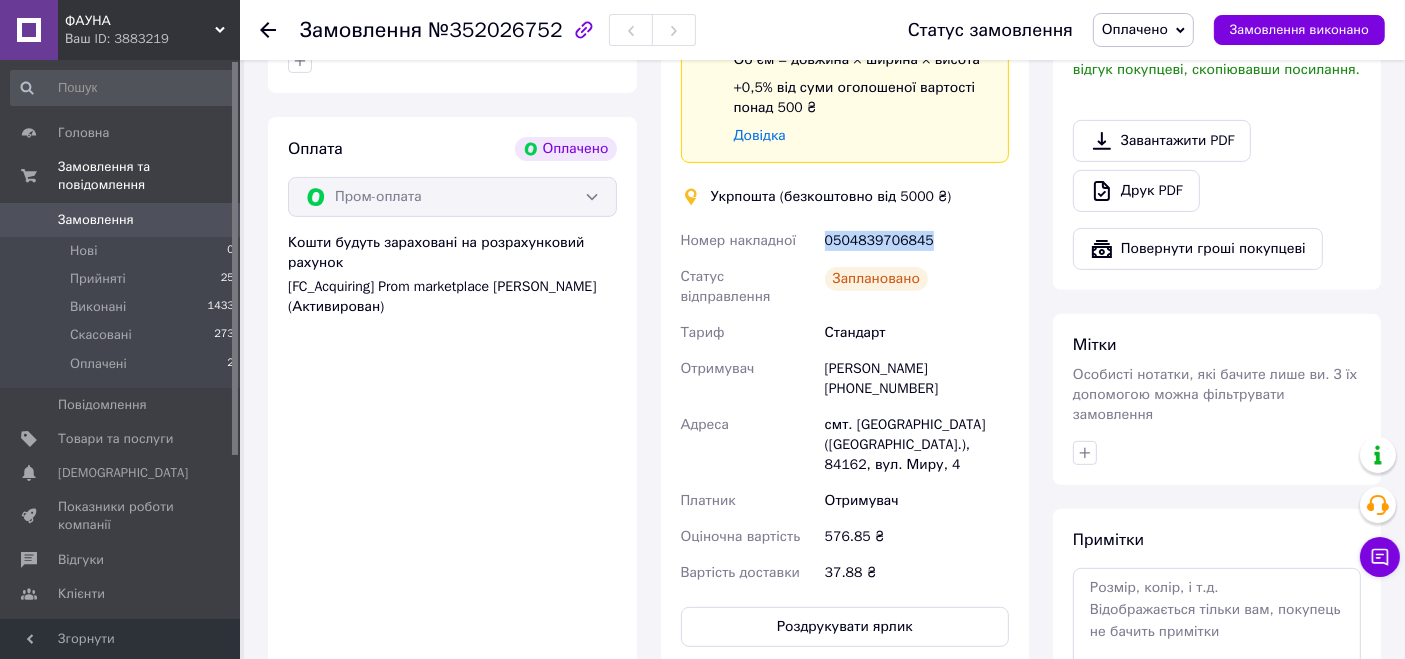 scroll, scrollTop: 663, scrollLeft: 0, axis: vertical 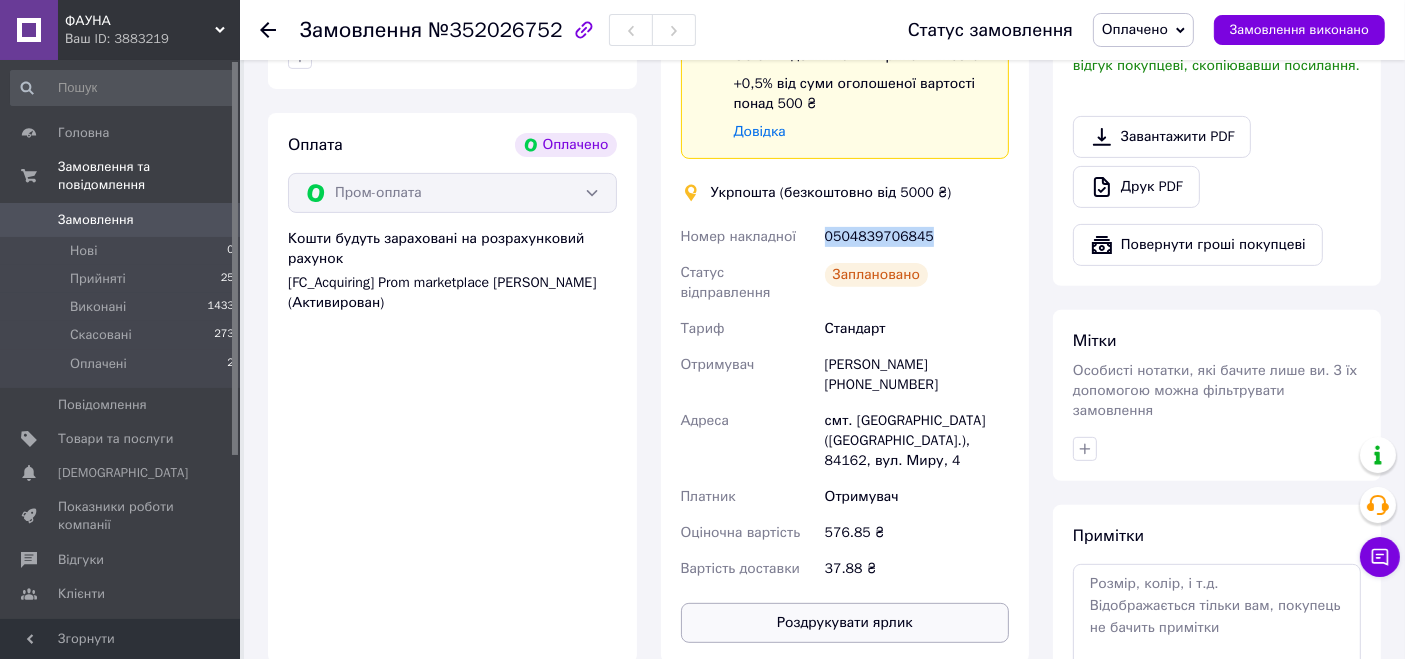 click on "Роздрукувати ярлик" at bounding box center (845, 623) 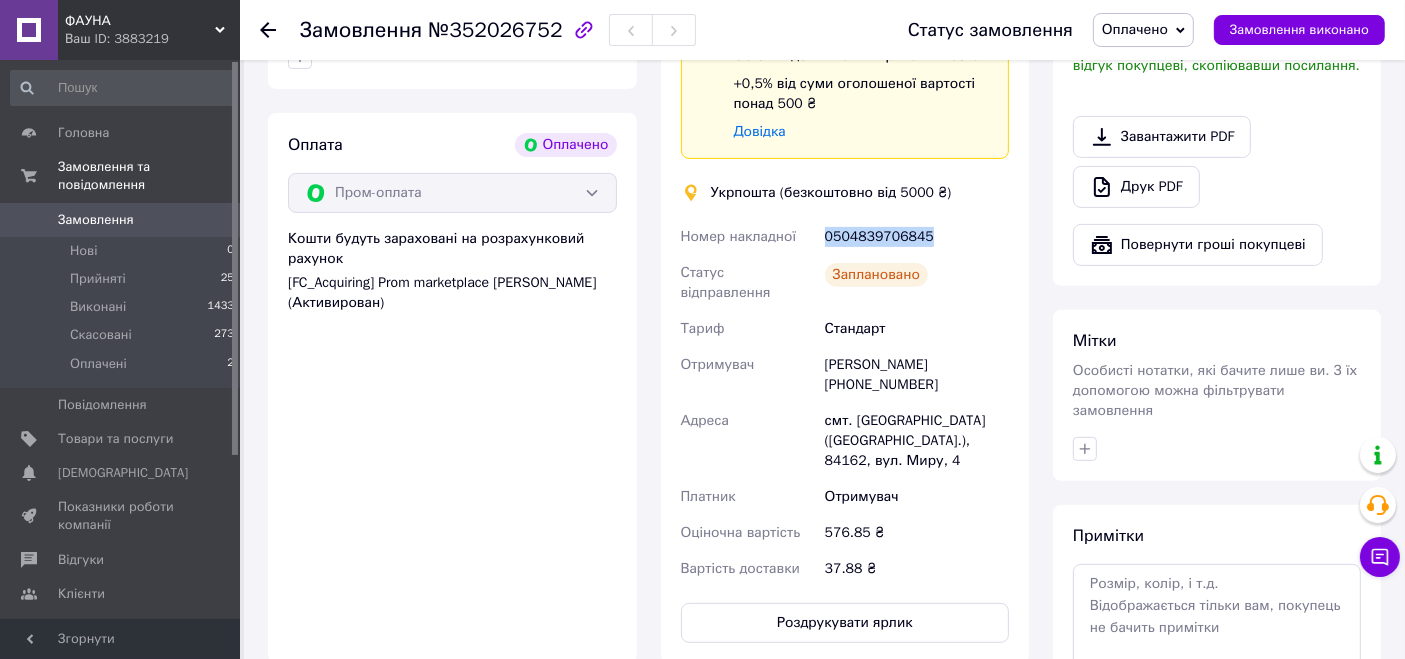 click on "Замовлення" at bounding box center (96, 220) 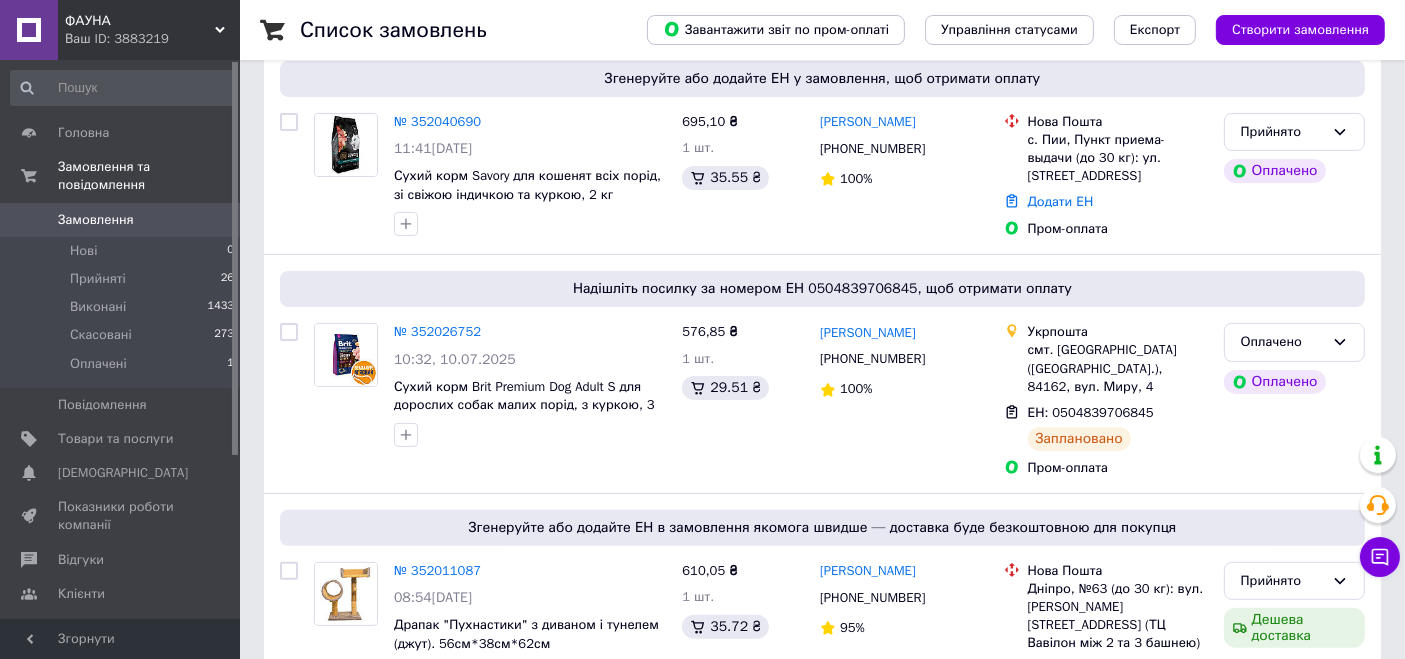 scroll, scrollTop: 472, scrollLeft: 0, axis: vertical 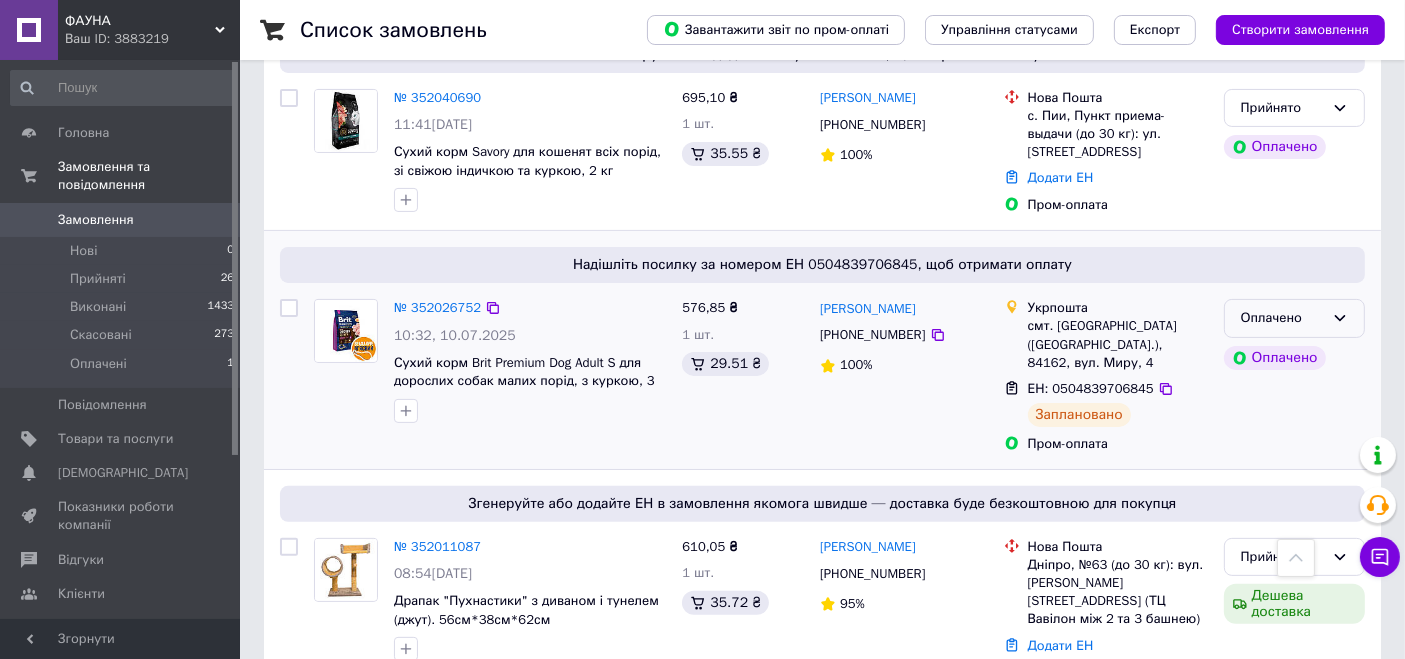 click on "Оплачено" at bounding box center [1282, 318] 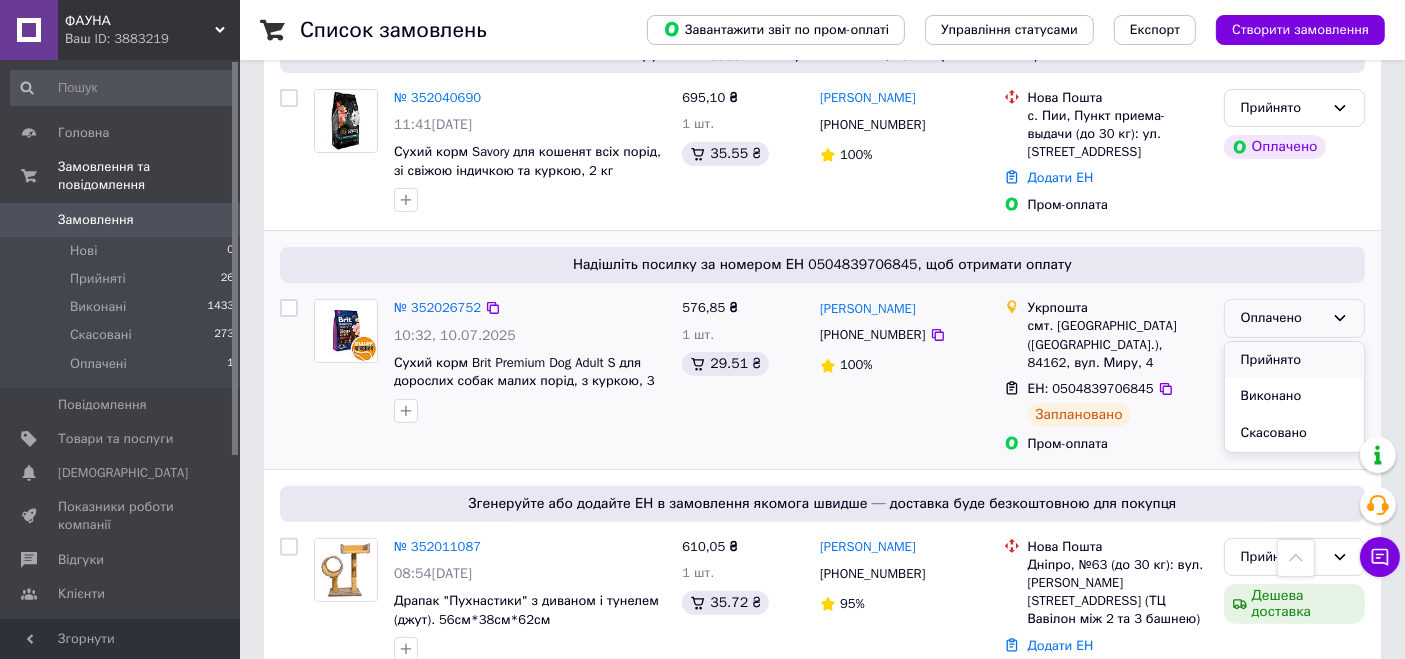 click on "Прийнято" at bounding box center (1294, 360) 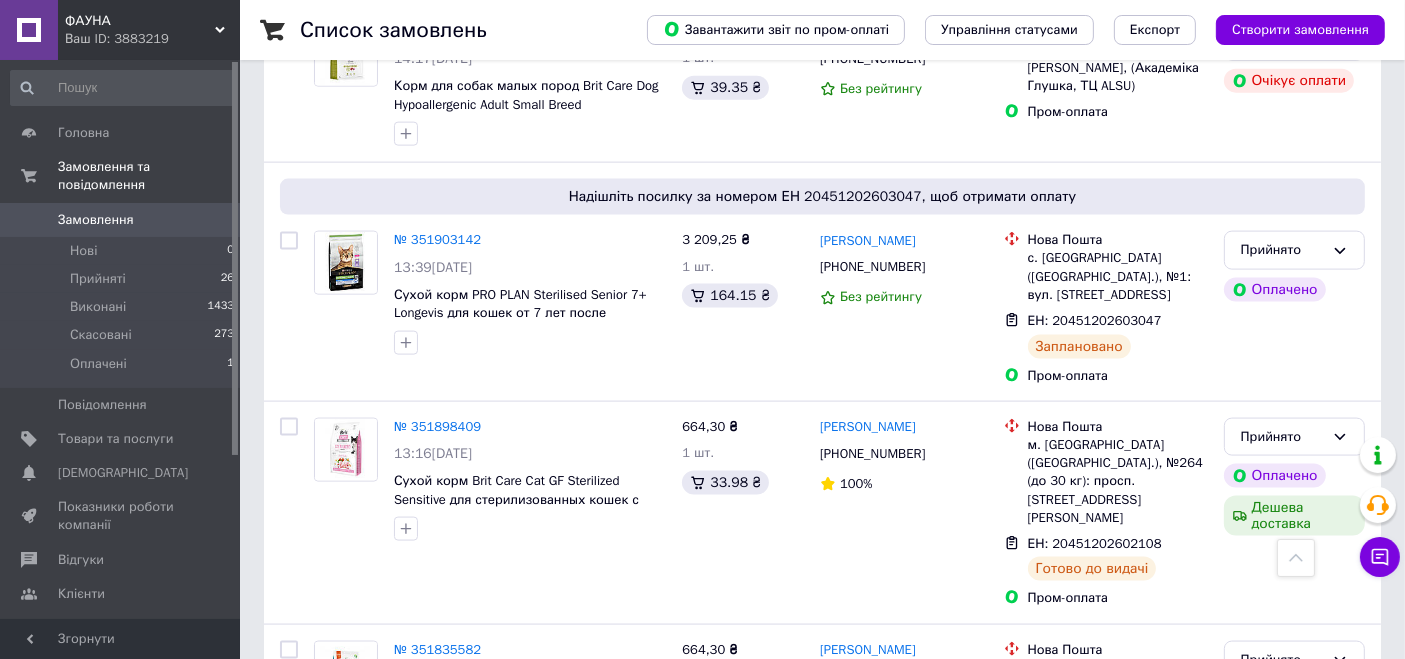 scroll, scrollTop: 2672, scrollLeft: 0, axis: vertical 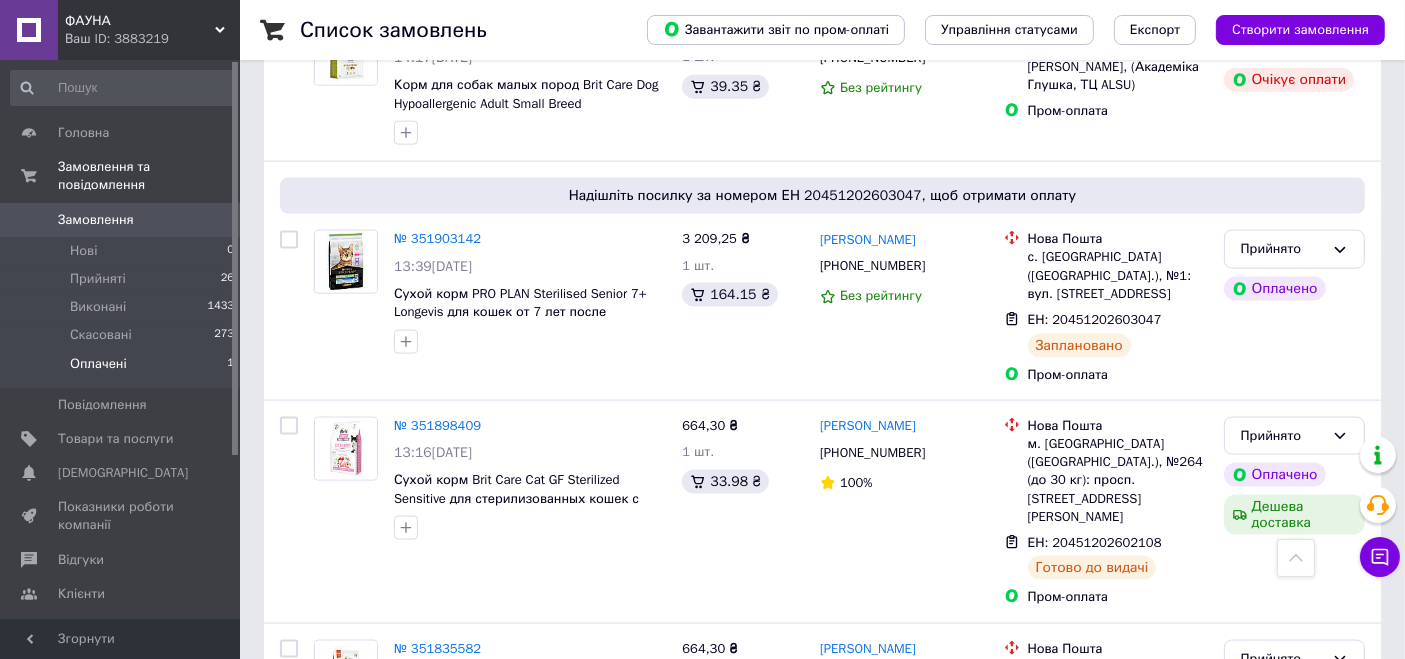 click on "Оплачені 1" at bounding box center [123, 369] 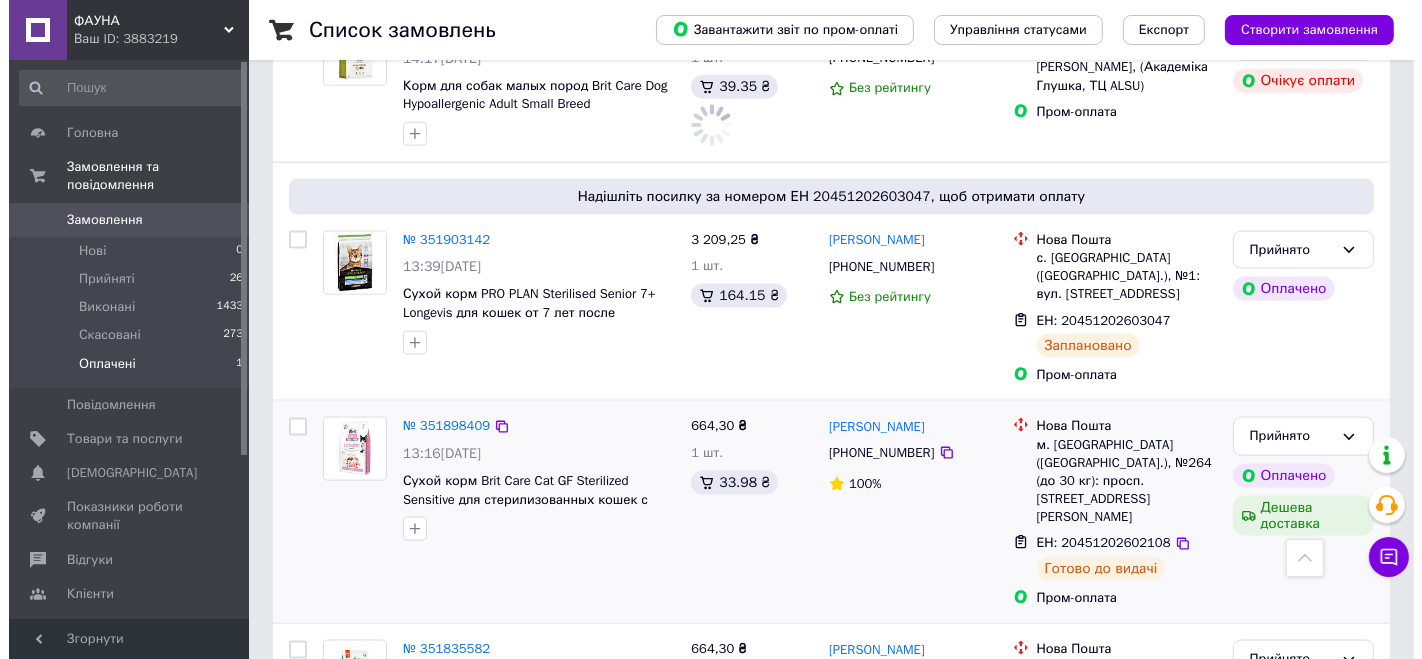 scroll, scrollTop: 0, scrollLeft: 0, axis: both 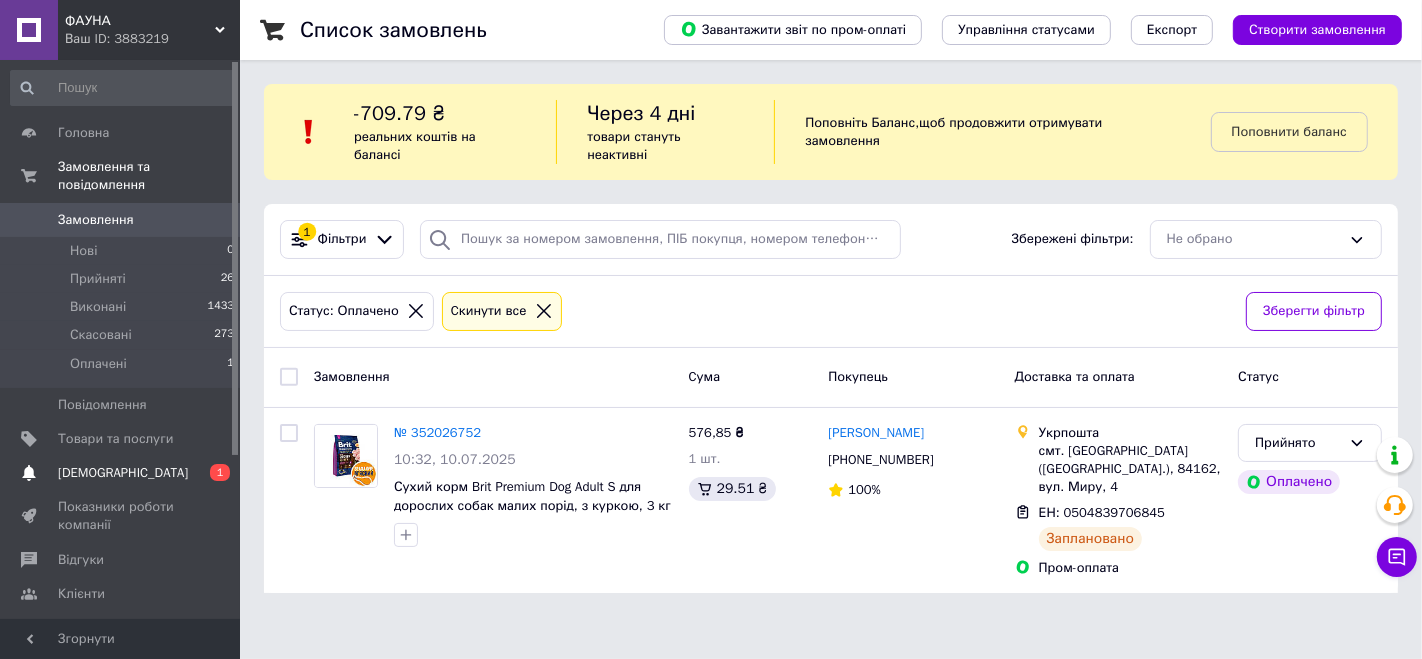 click on "[DEMOGRAPHIC_DATA]" at bounding box center (123, 473) 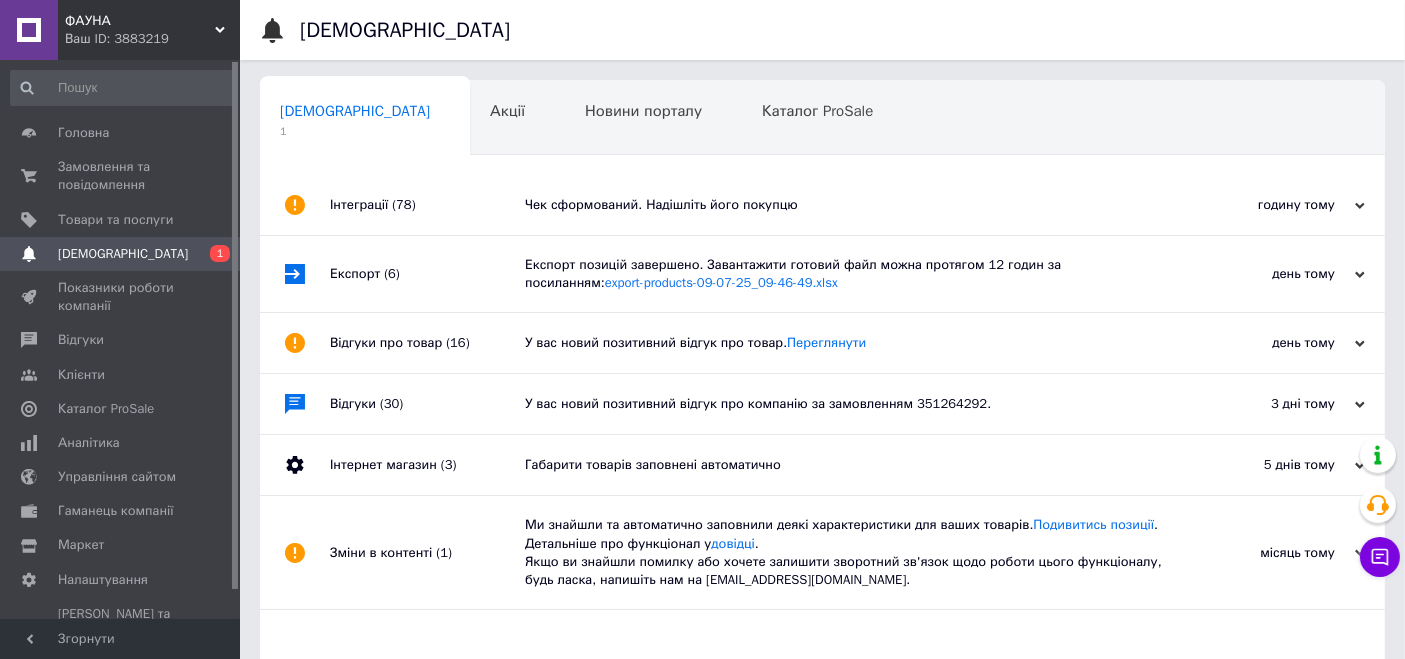 click on "Чек сформований. Надішліть його покупцю" at bounding box center [845, 205] 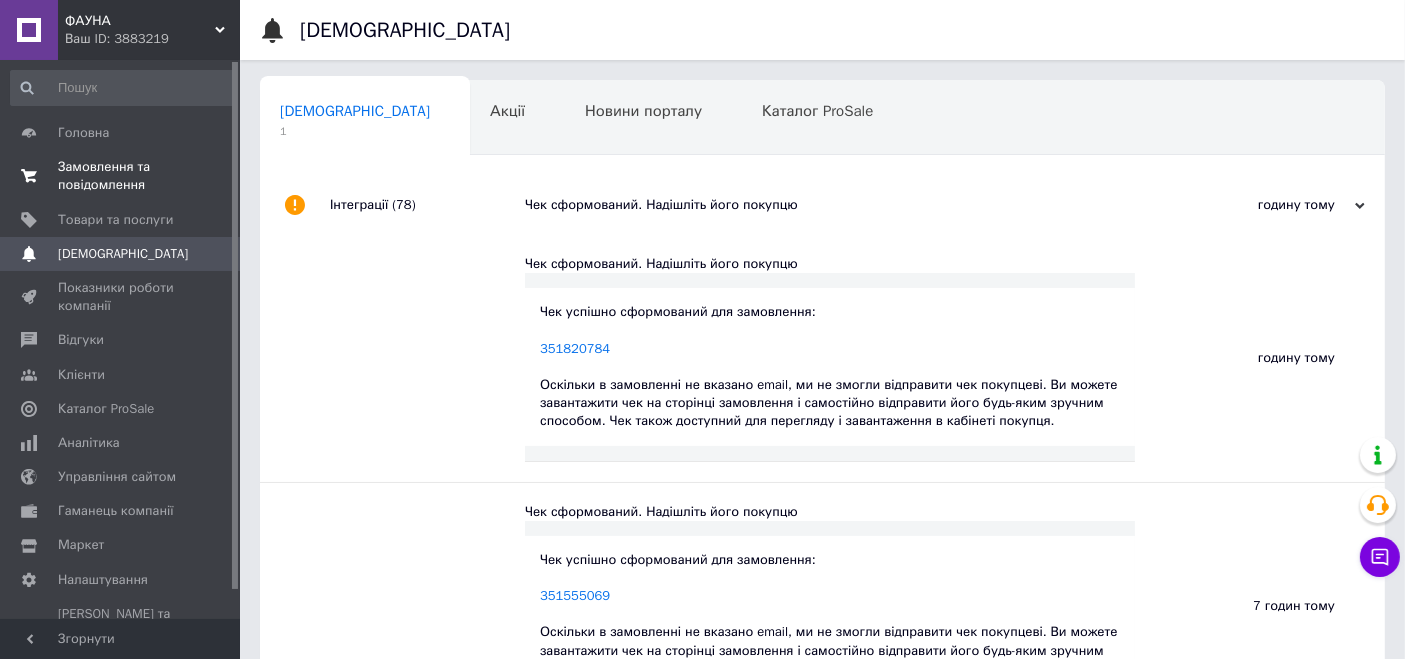 click on "Замовлення та повідомлення" at bounding box center (121, 176) 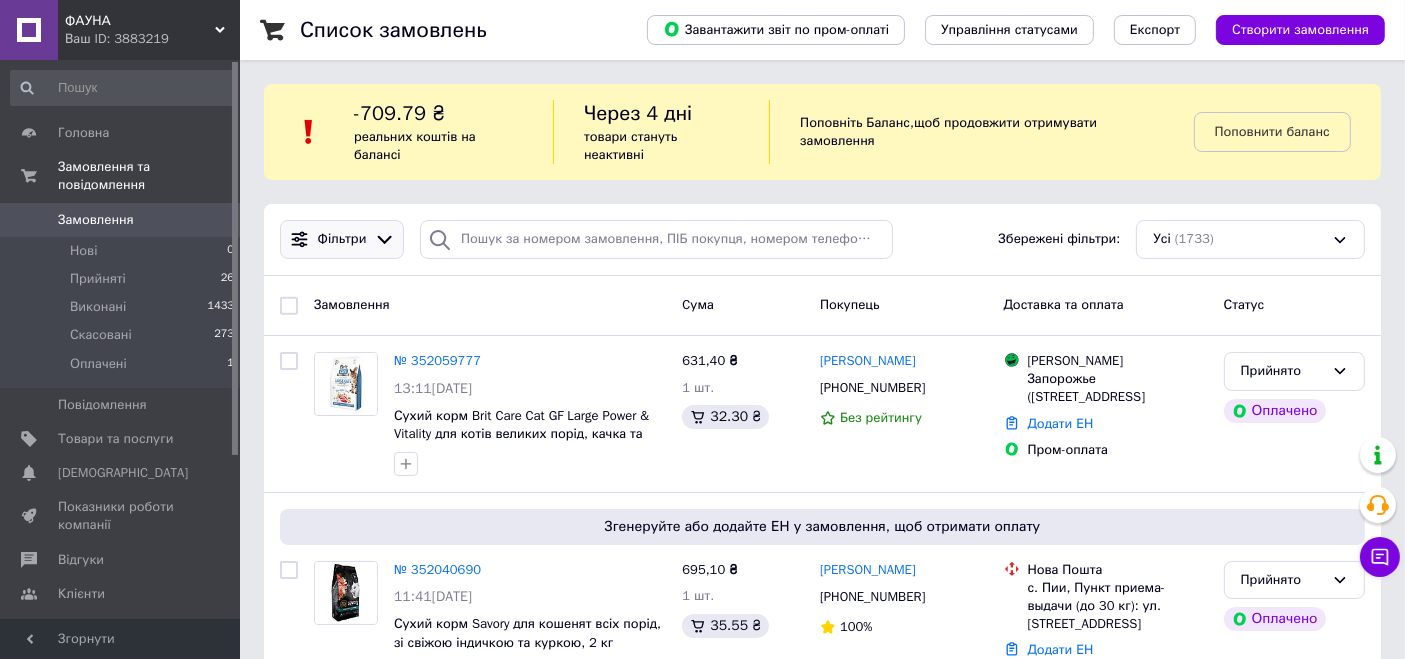 click 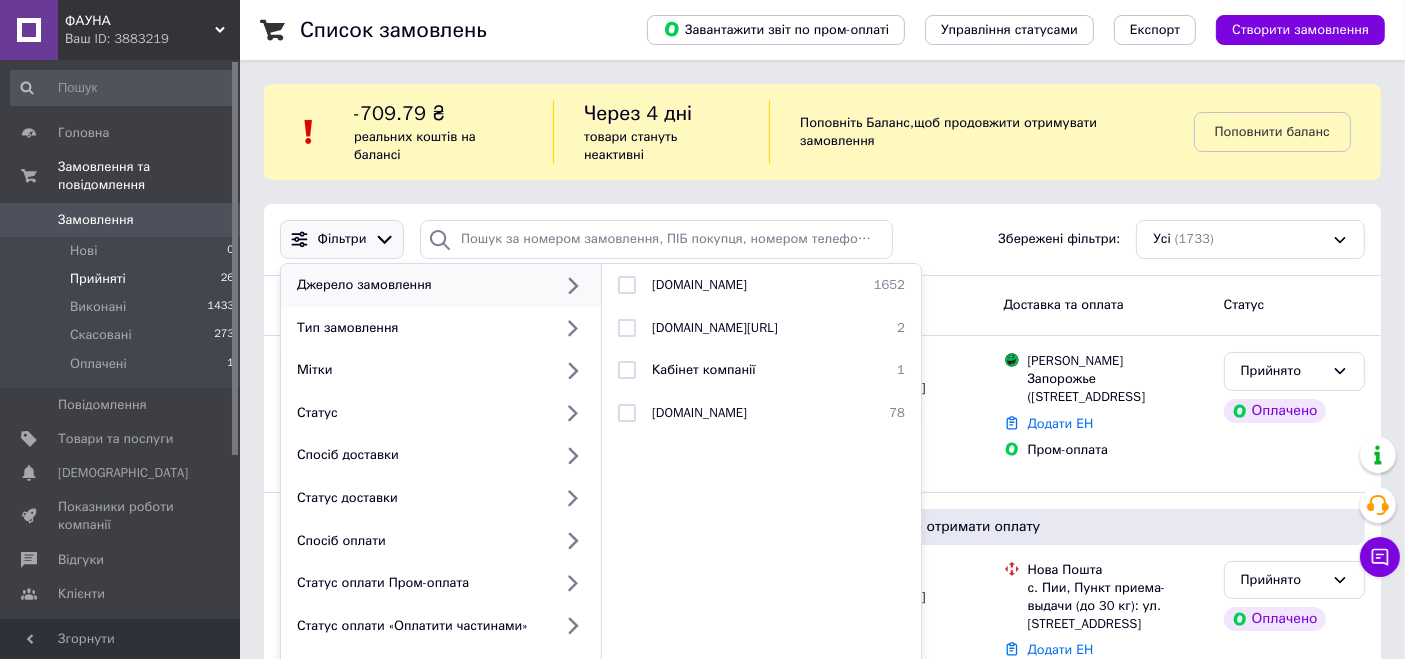click on "Прийняті 26" at bounding box center (123, 279) 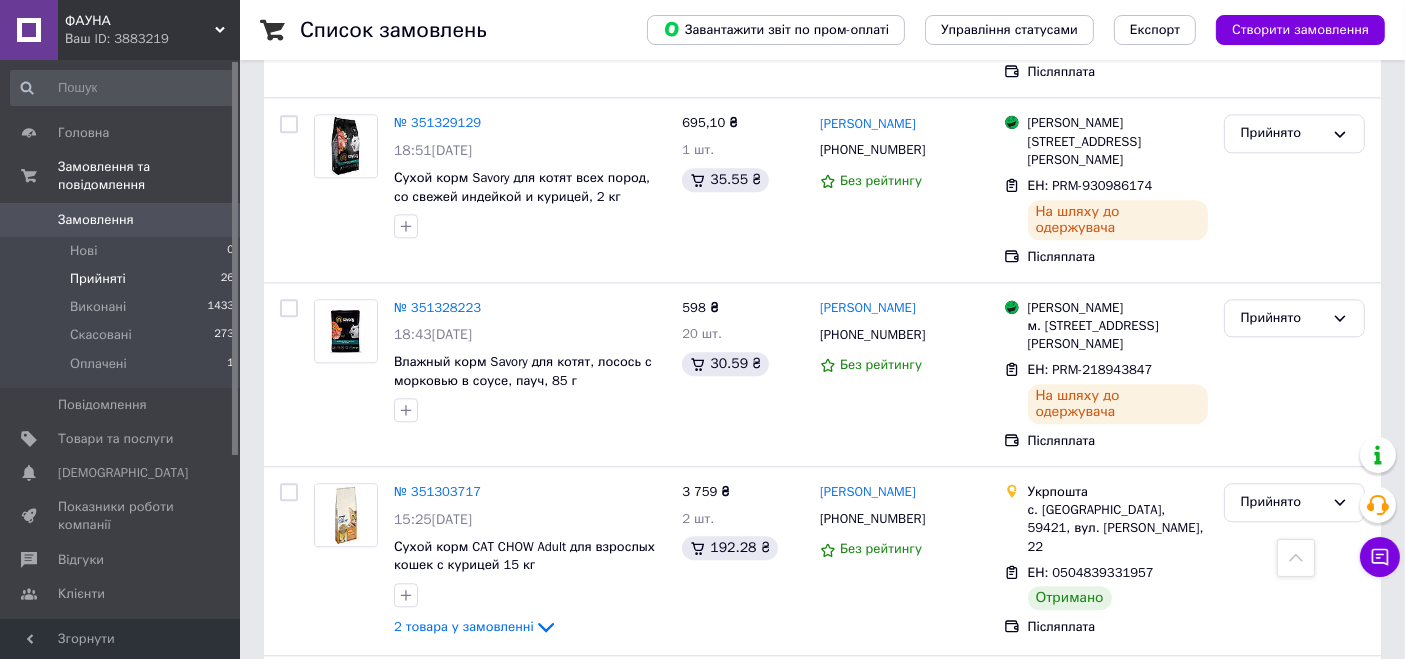 scroll, scrollTop: 4746, scrollLeft: 0, axis: vertical 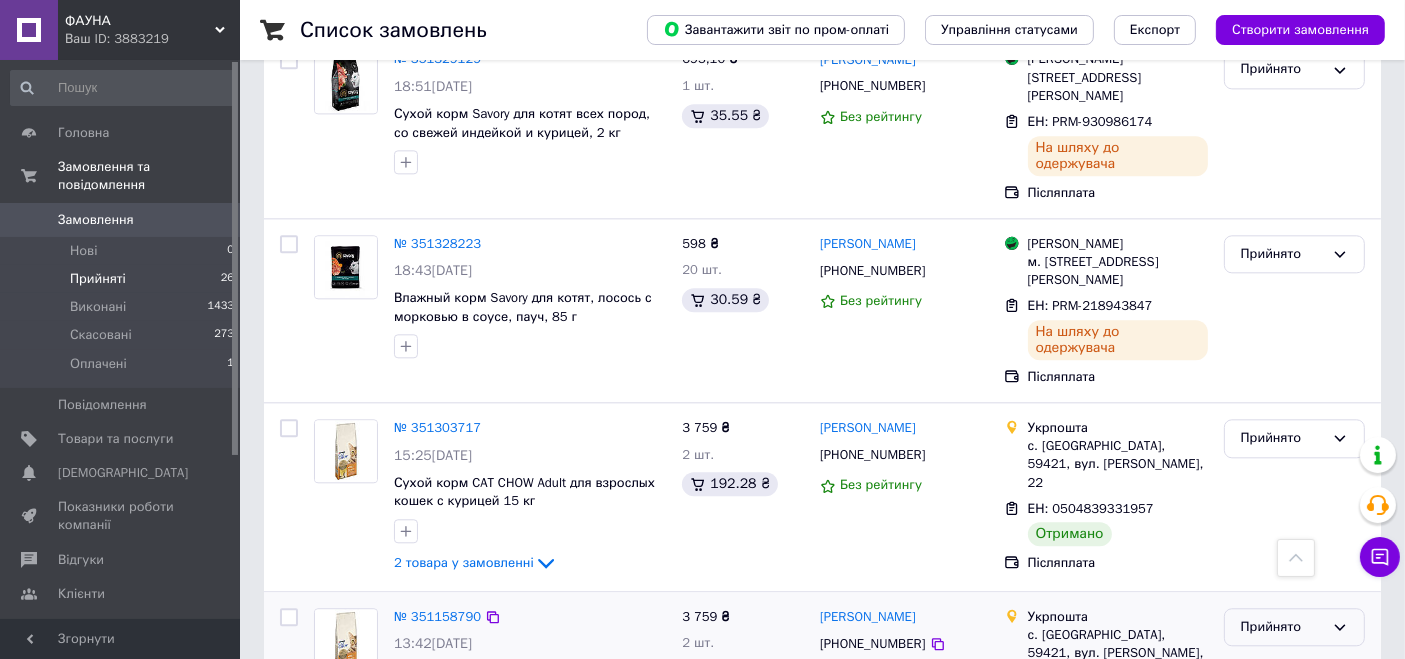 click on "Прийнято" at bounding box center [1282, 627] 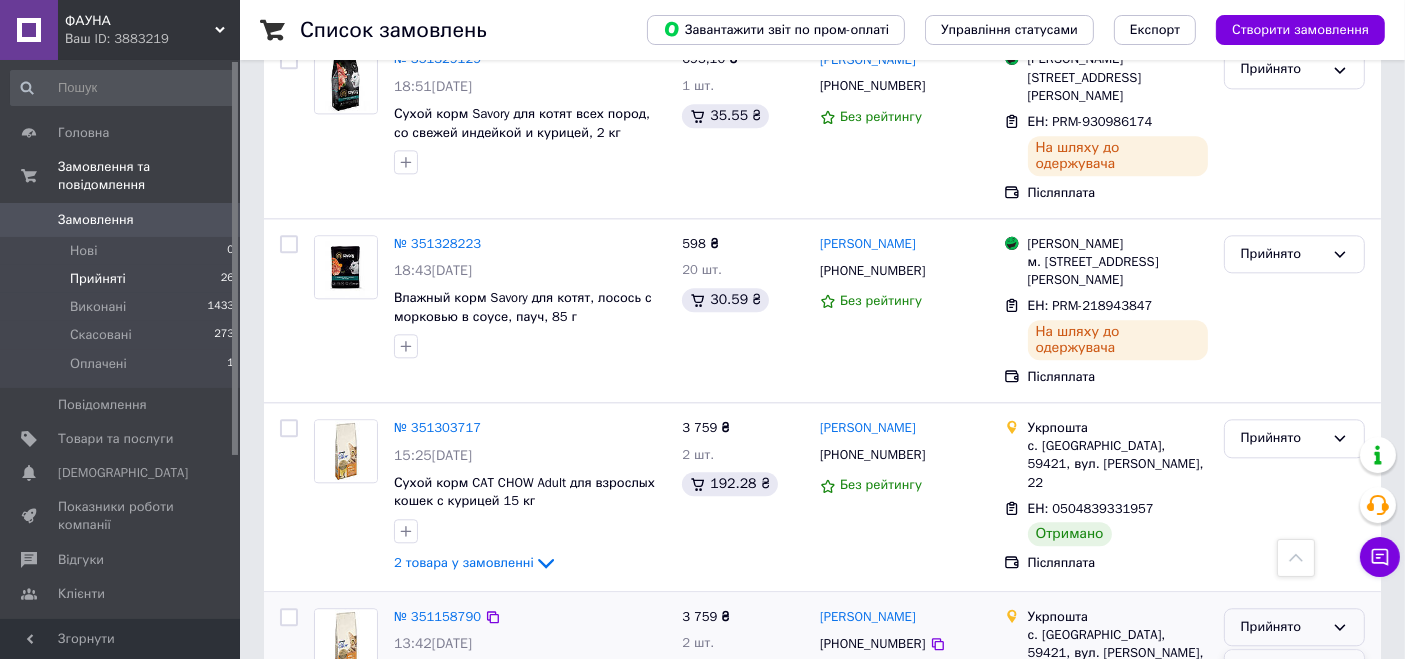 click on "Виконано" at bounding box center [1294, 668] 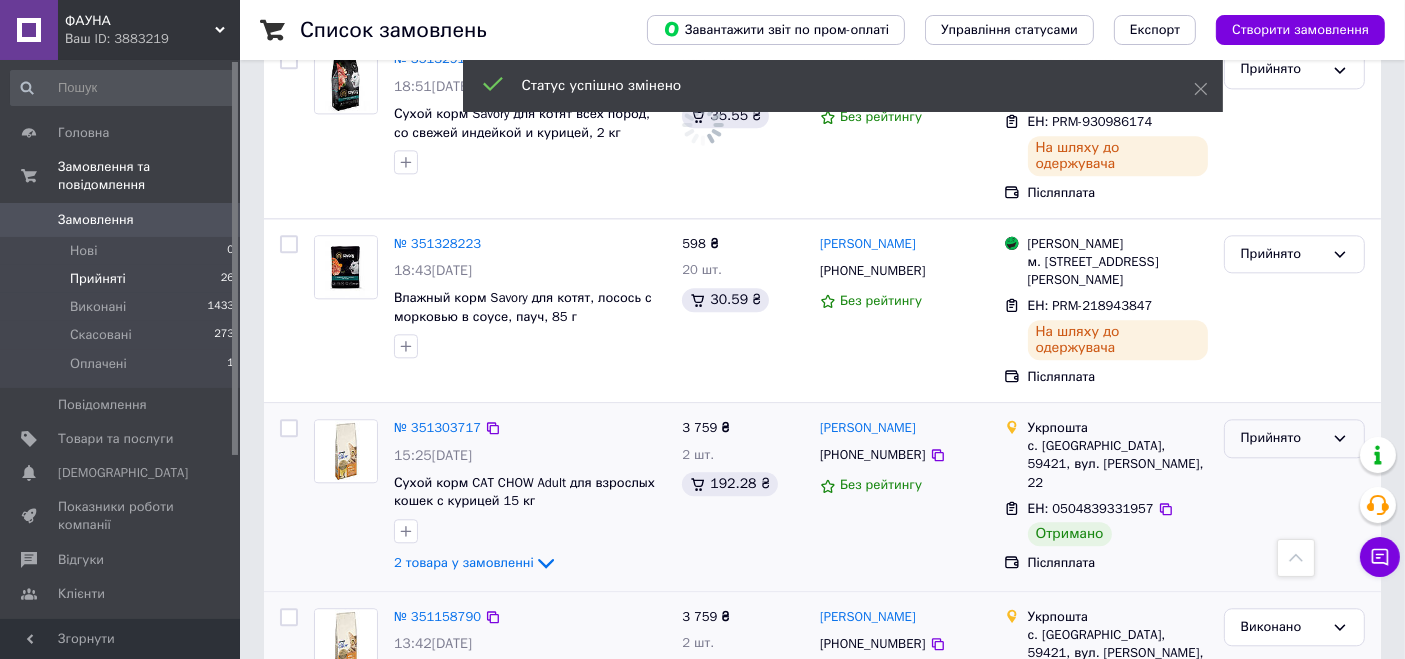 click on "Прийнято" at bounding box center [1282, 438] 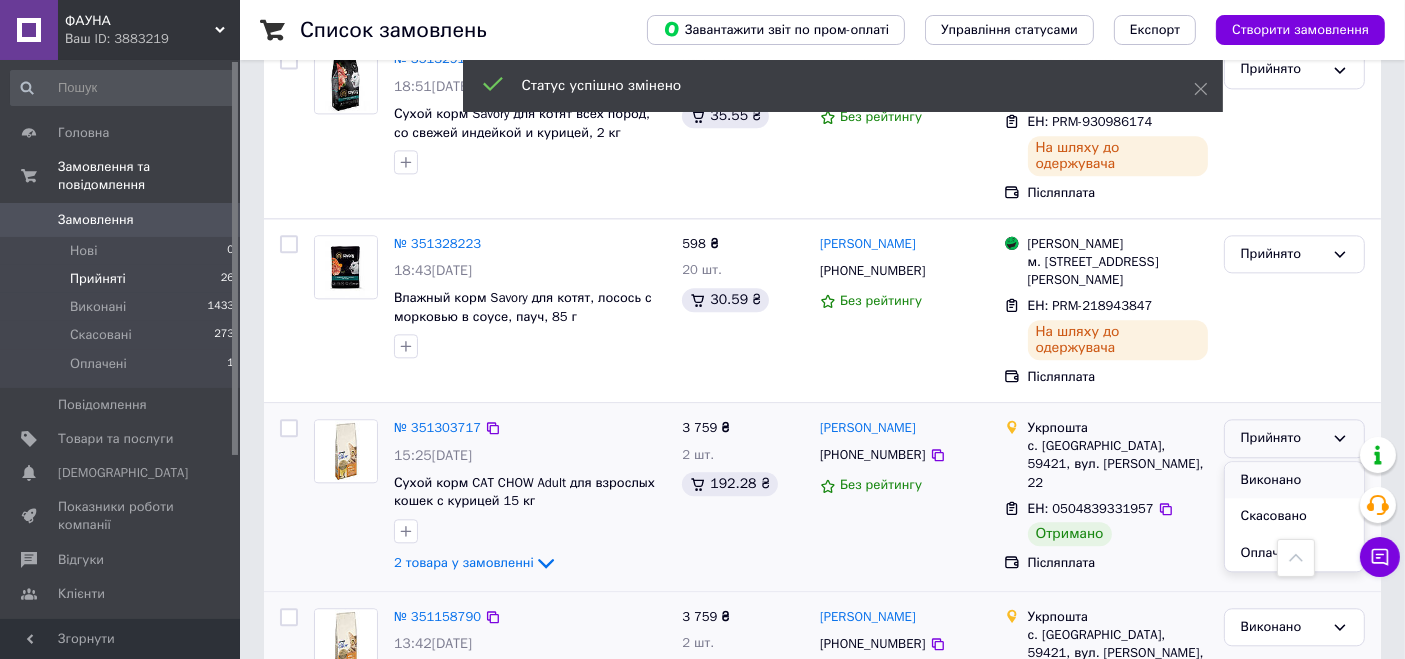 scroll, scrollTop: 4746, scrollLeft: 0, axis: vertical 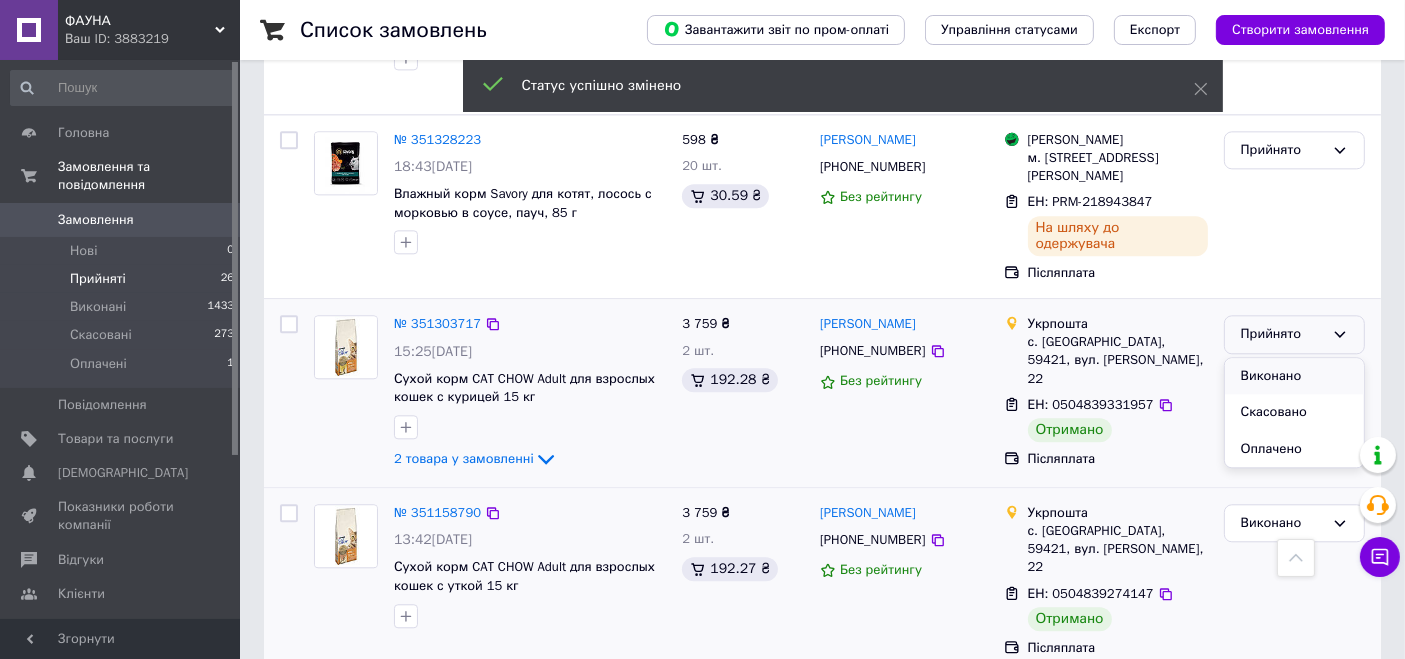 click on "Виконано" at bounding box center (1294, 376) 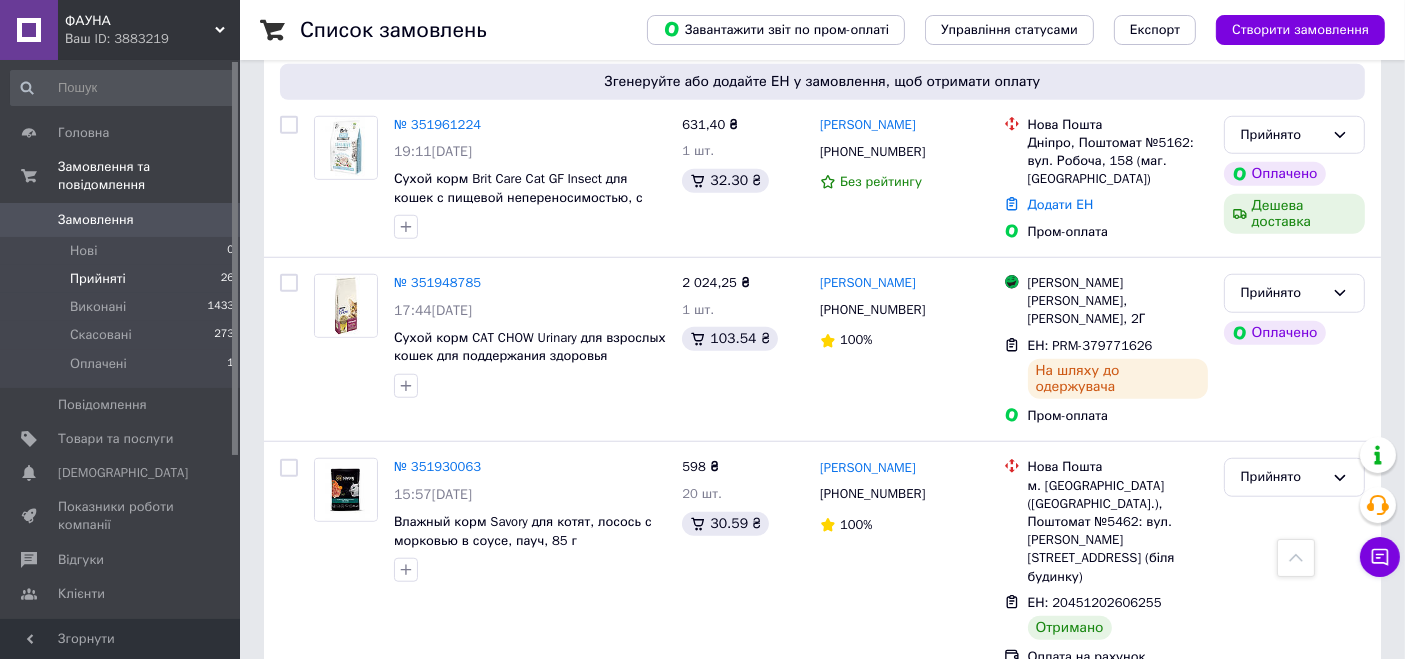 scroll, scrollTop: 1680, scrollLeft: 0, axis: vertical 